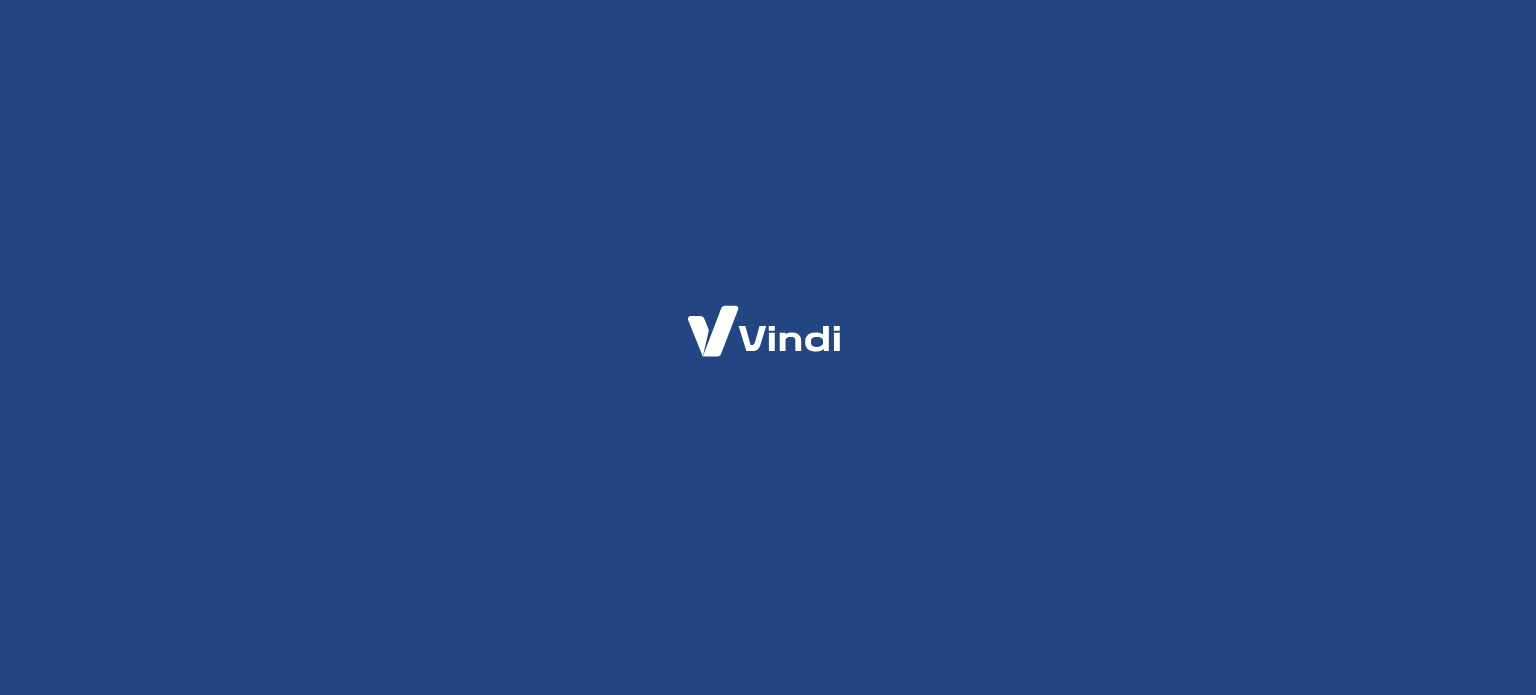 scroll, scrollTop: 0, scrollLeft: 0, axis: both 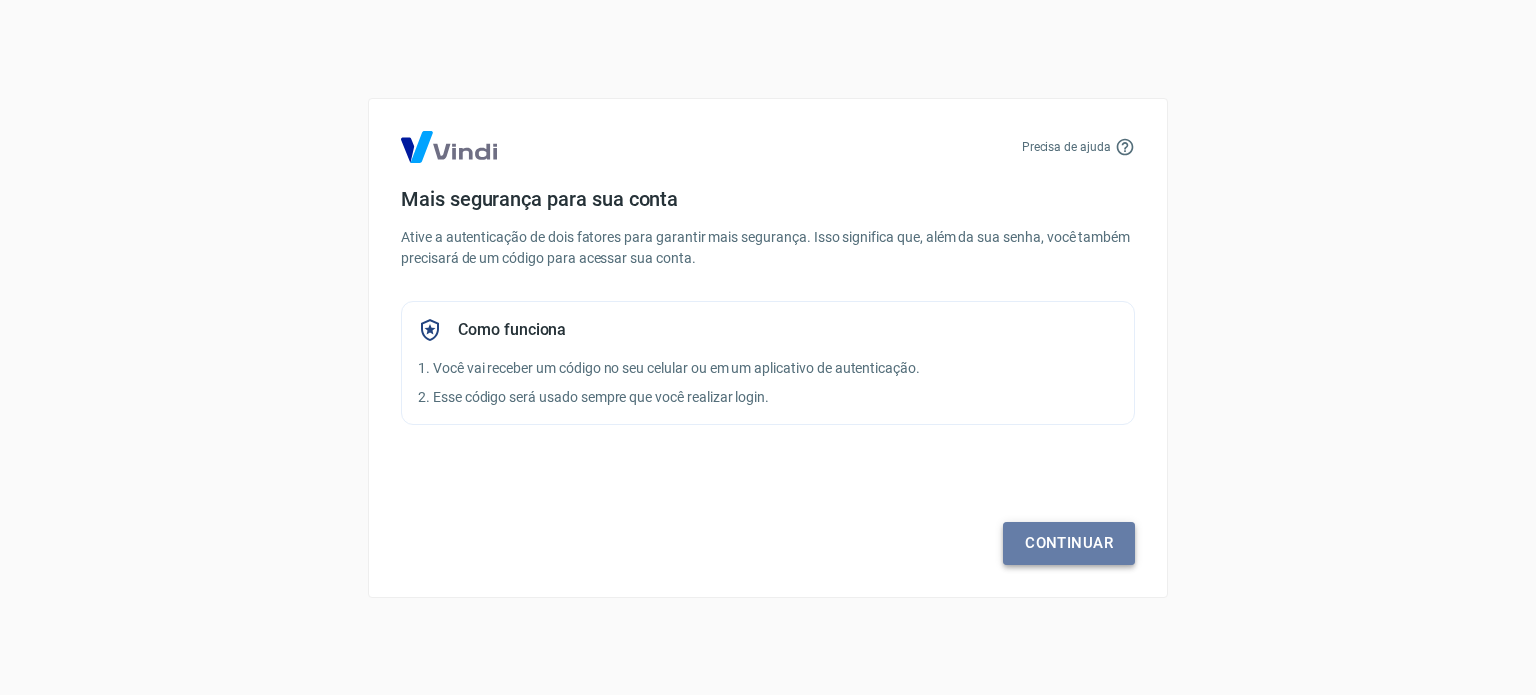 click on "Continuar" at bounding box center [1069, 543] 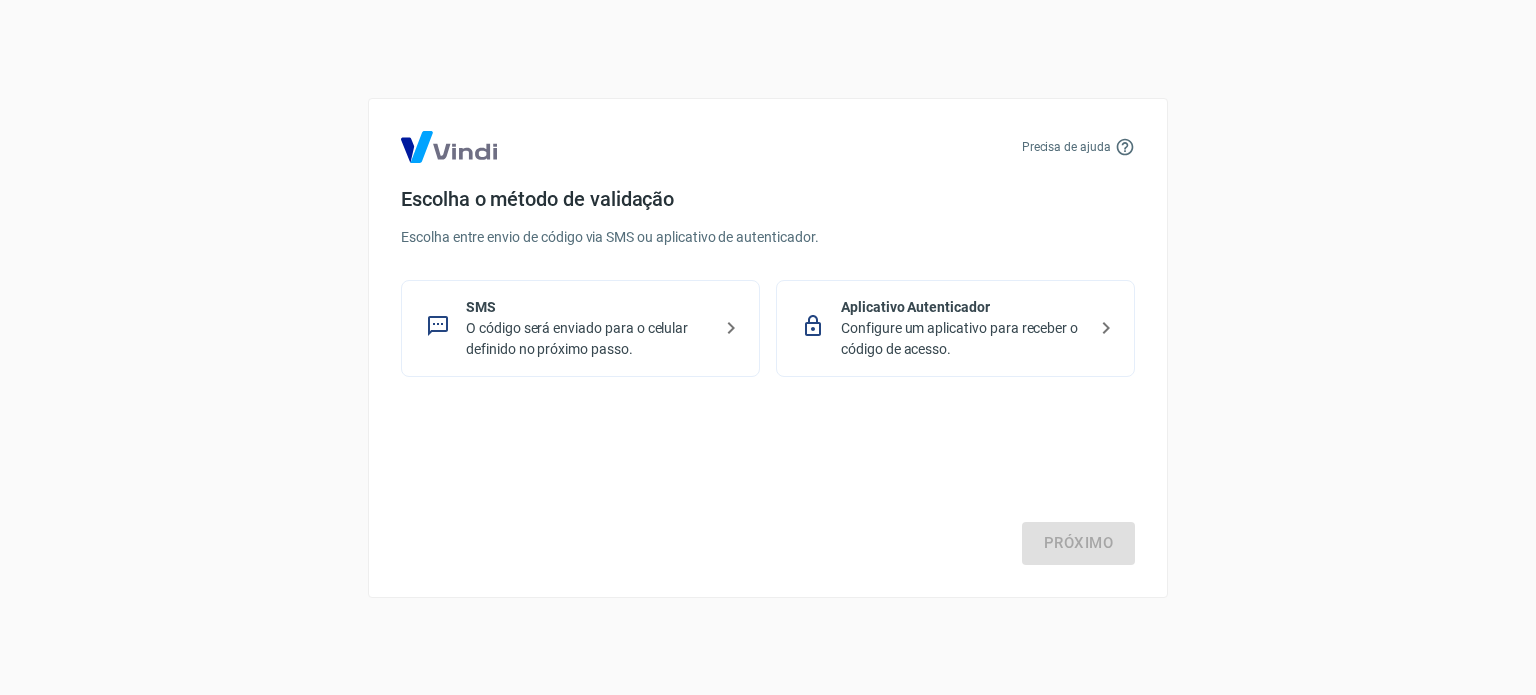 click 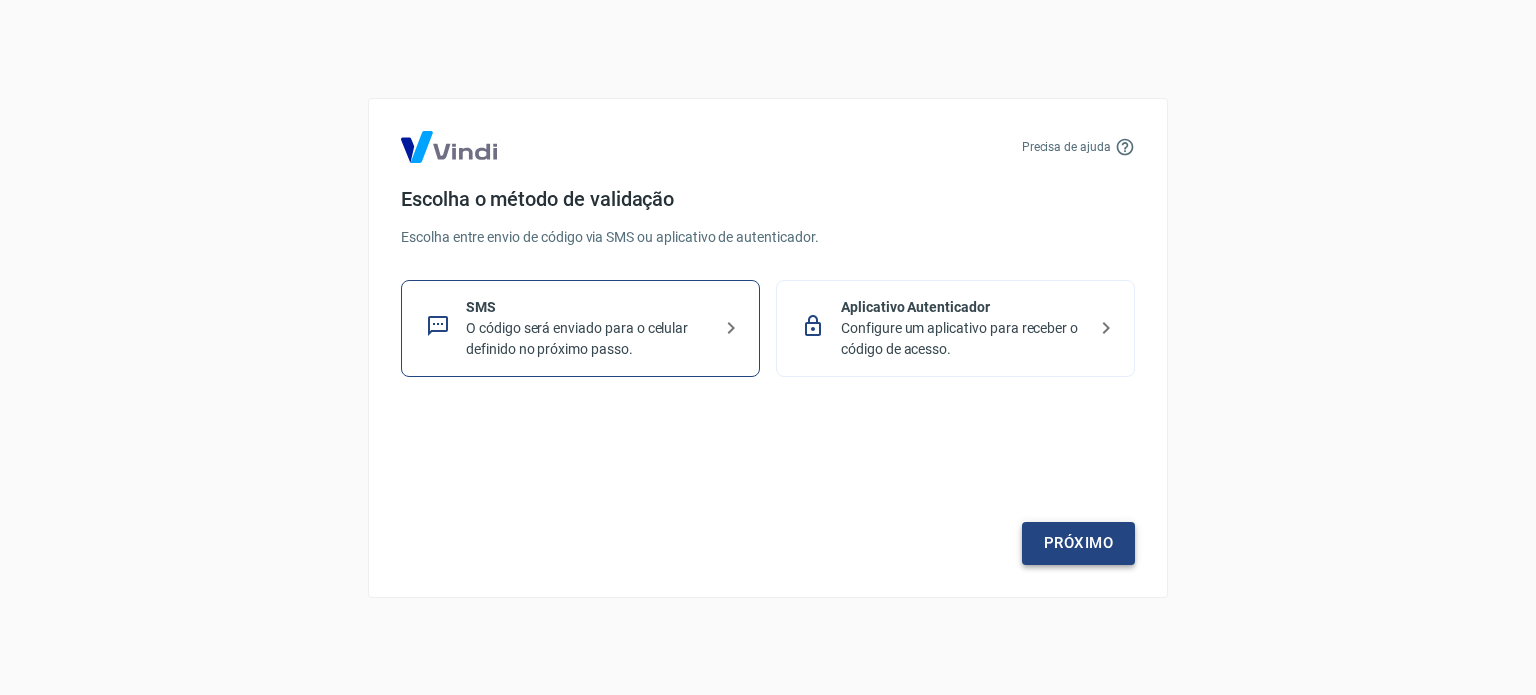 click on "Próximo" at bounding box center [1078, 543] 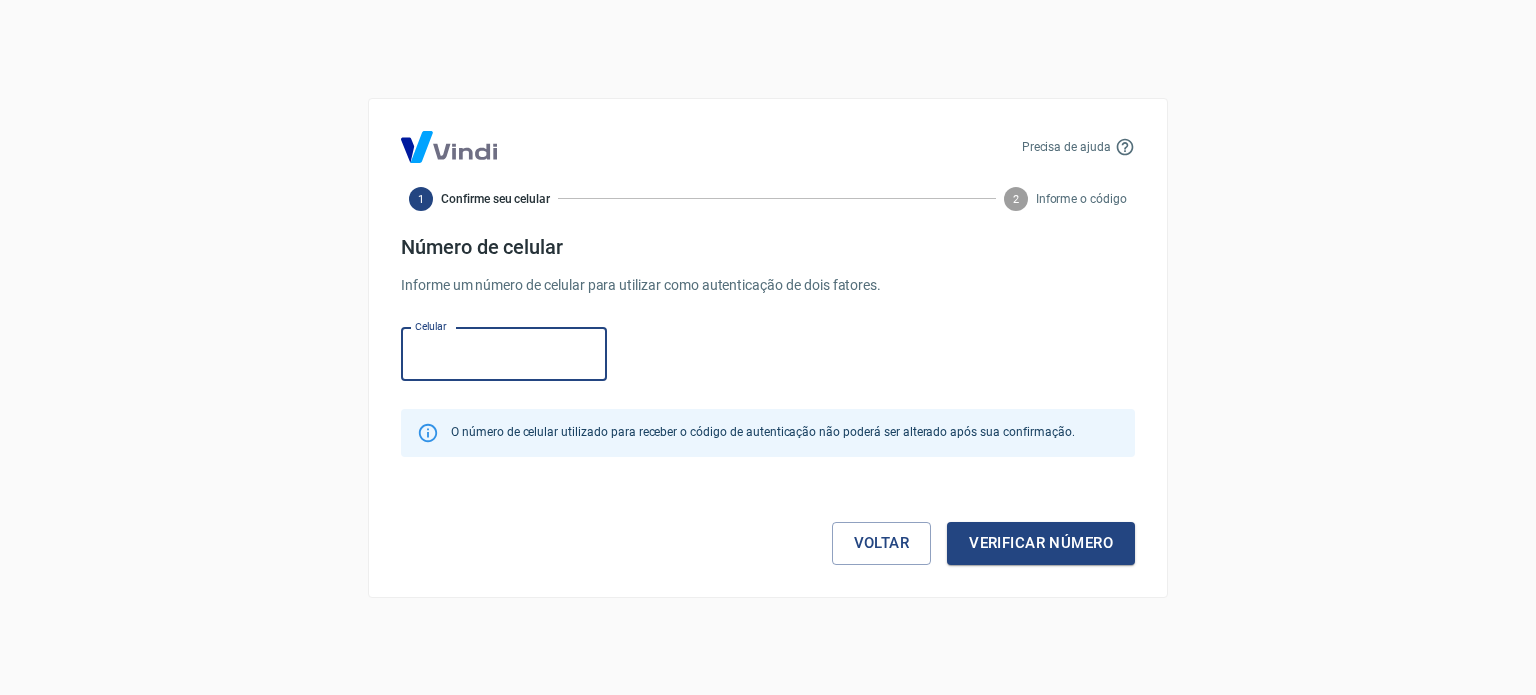 click on "Celular" at bounding box center [504, 354] 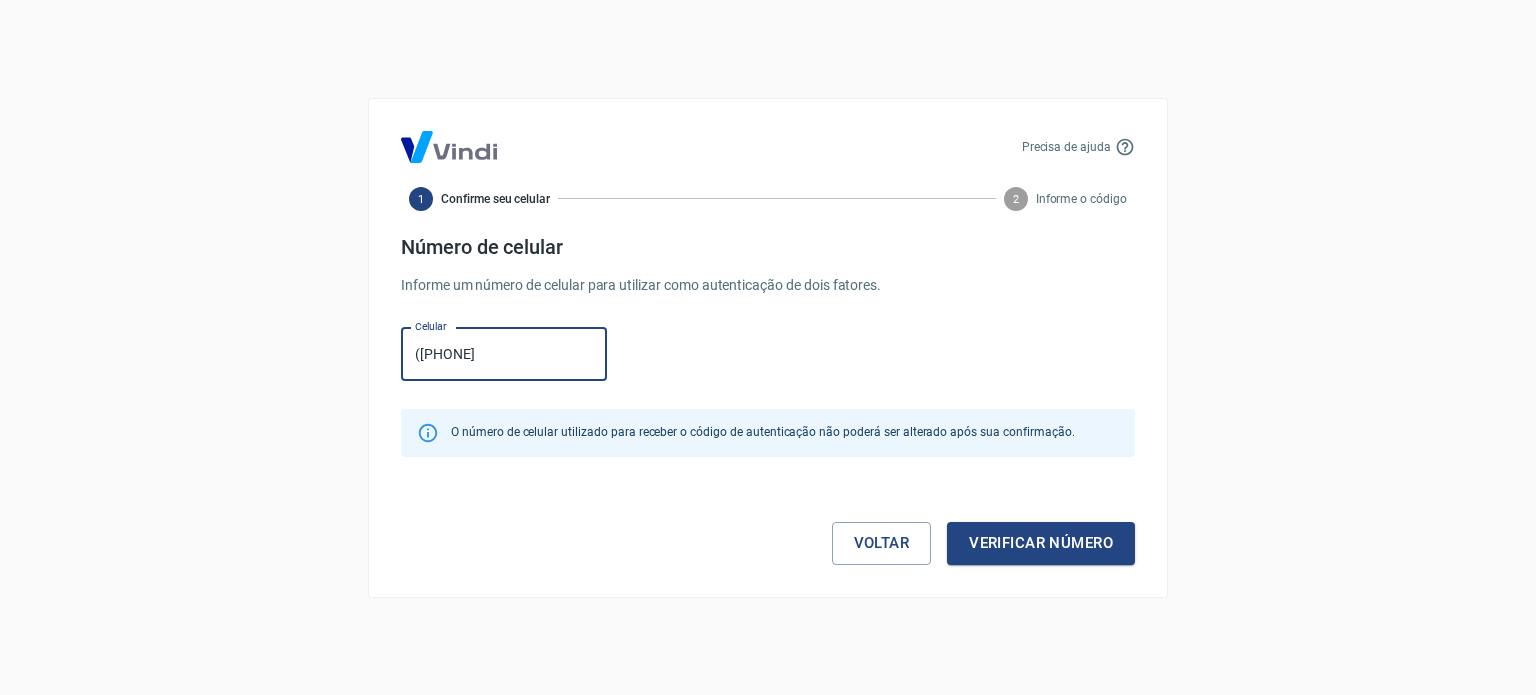 type on "[PHONE]" 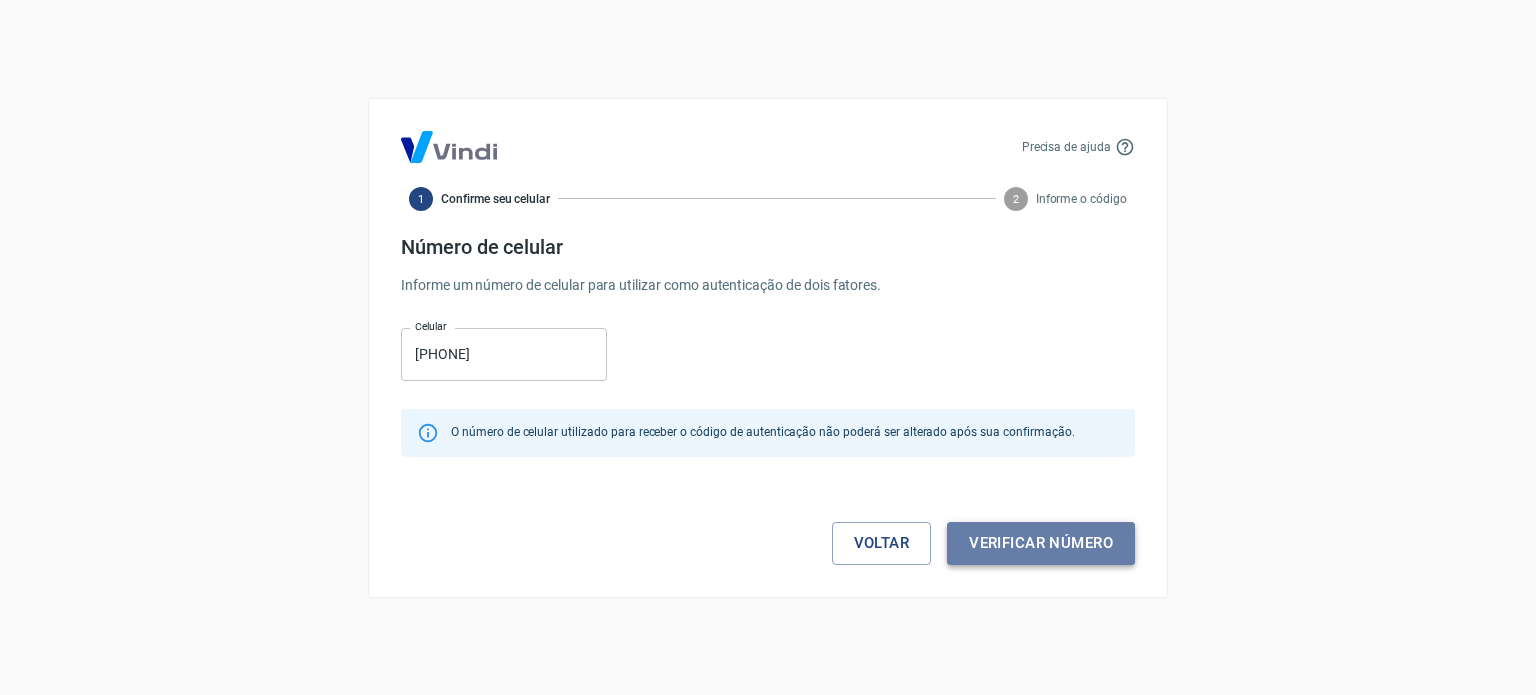 click on "Verificar número" at bounding box center [1041, 543] 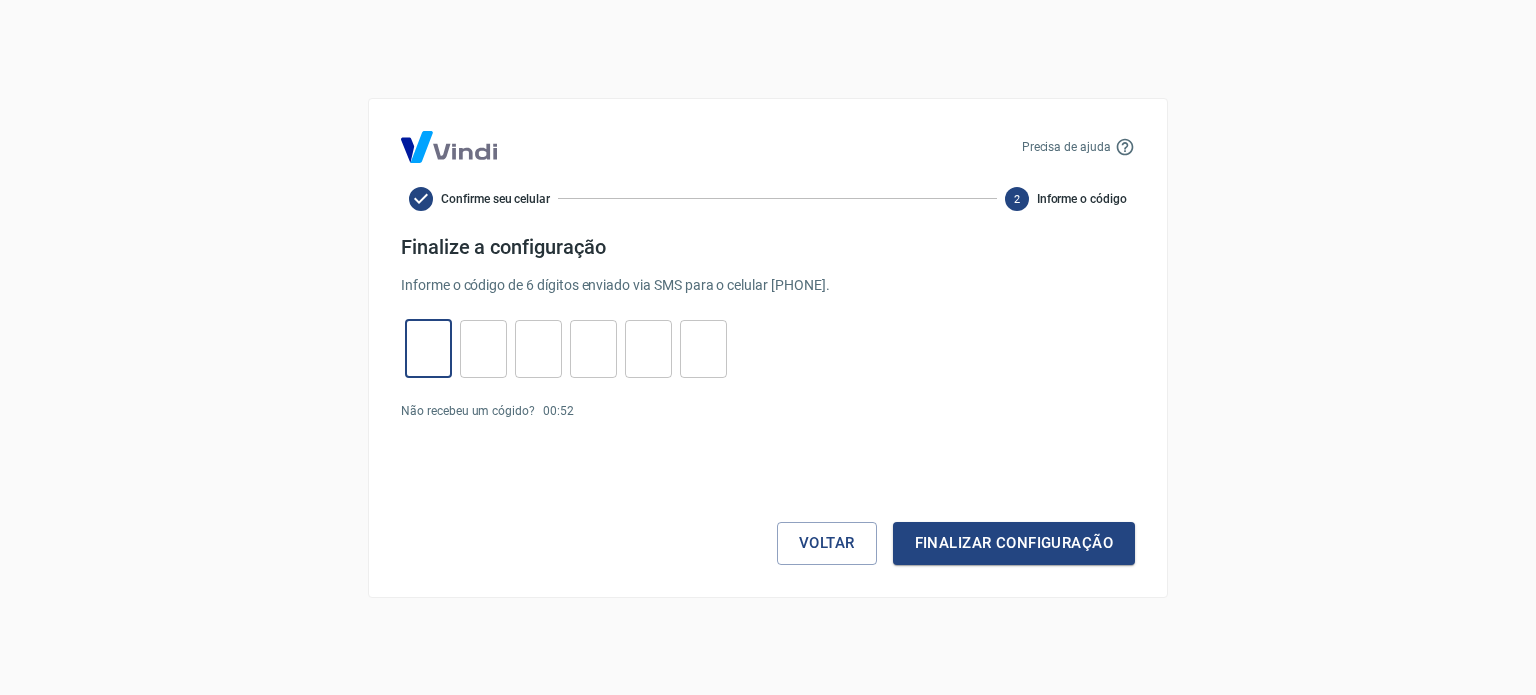 click at bounding box center [428, 348] 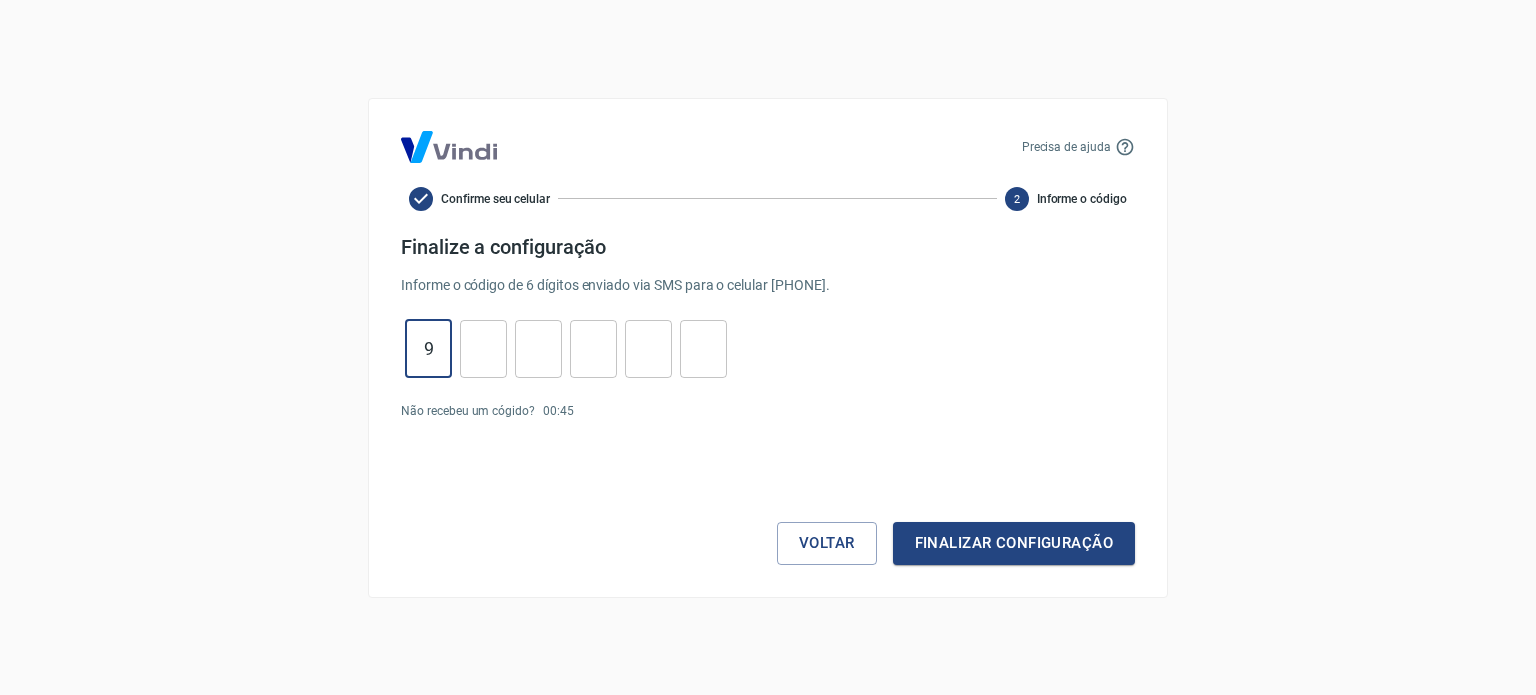 type on "9" 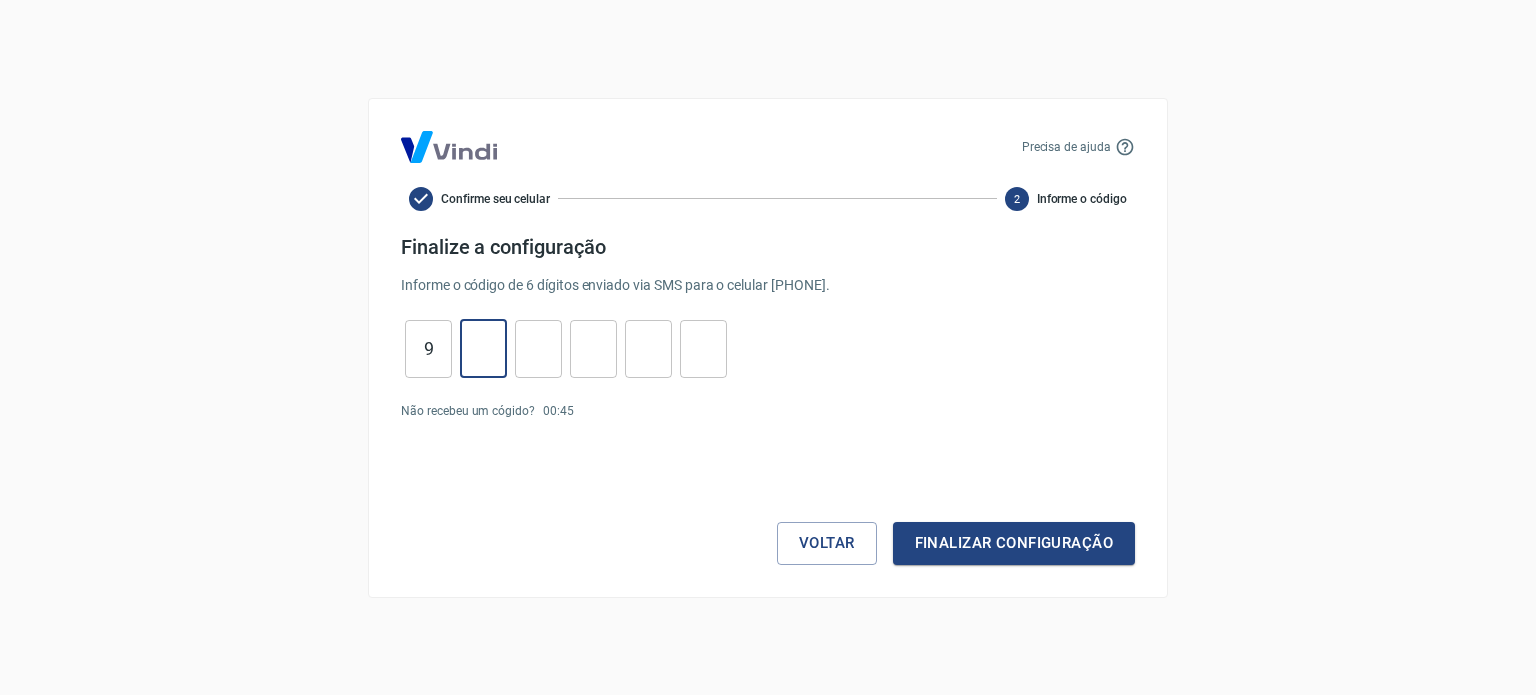 type on "8" 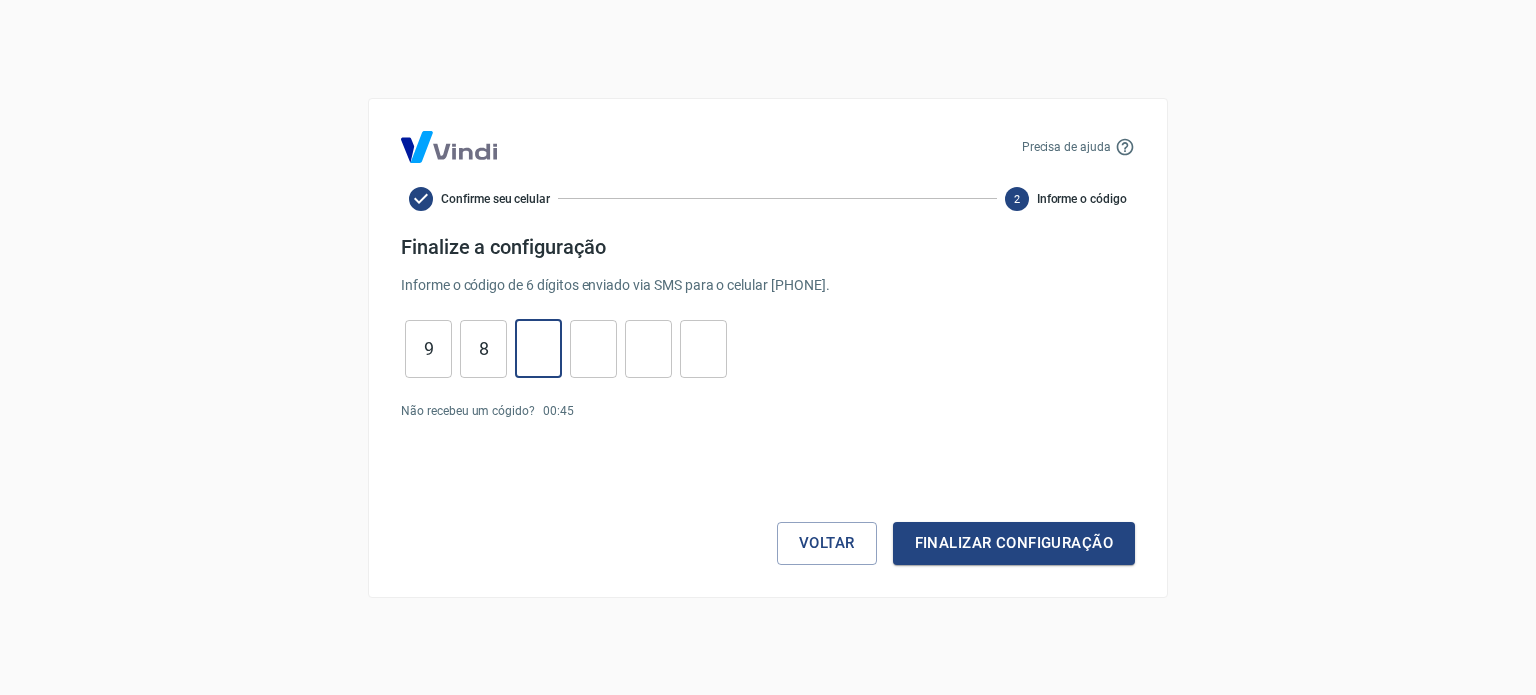 type on "0" 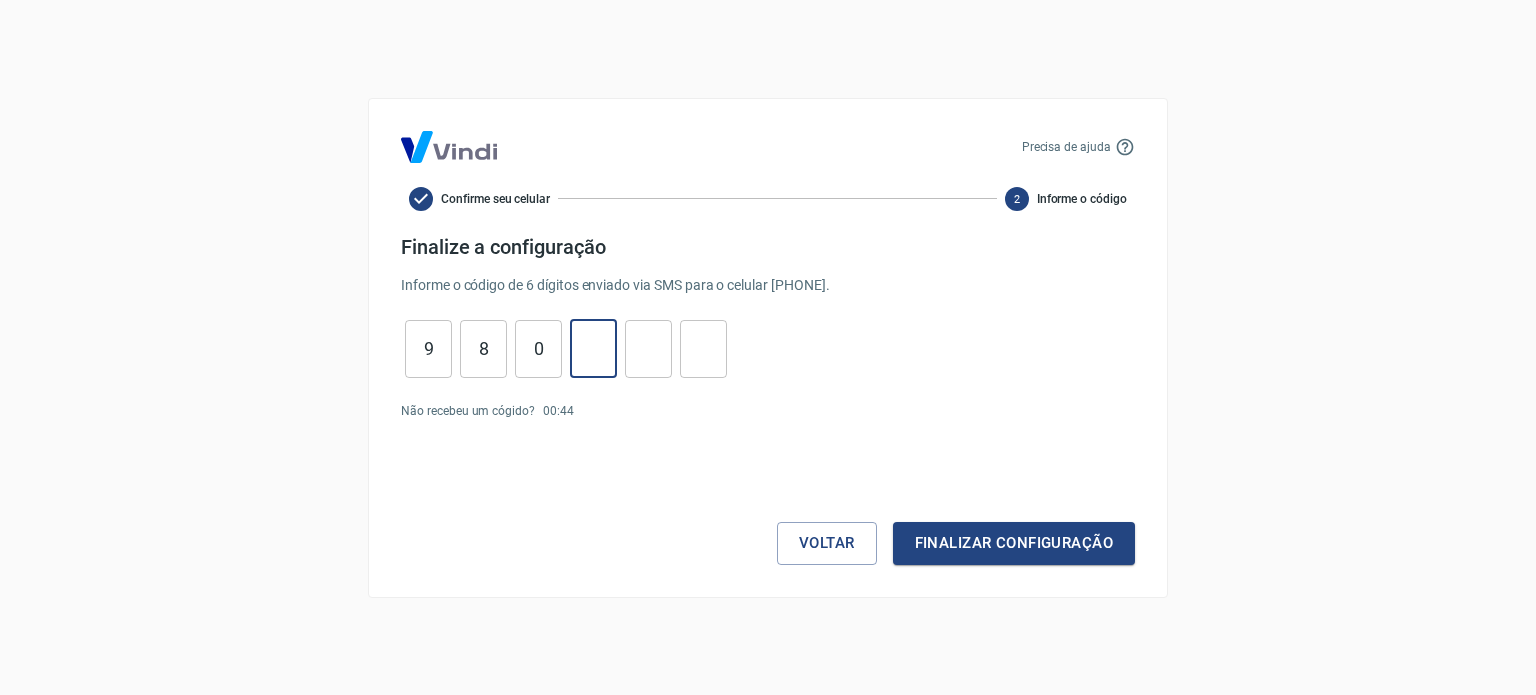 type on "4" 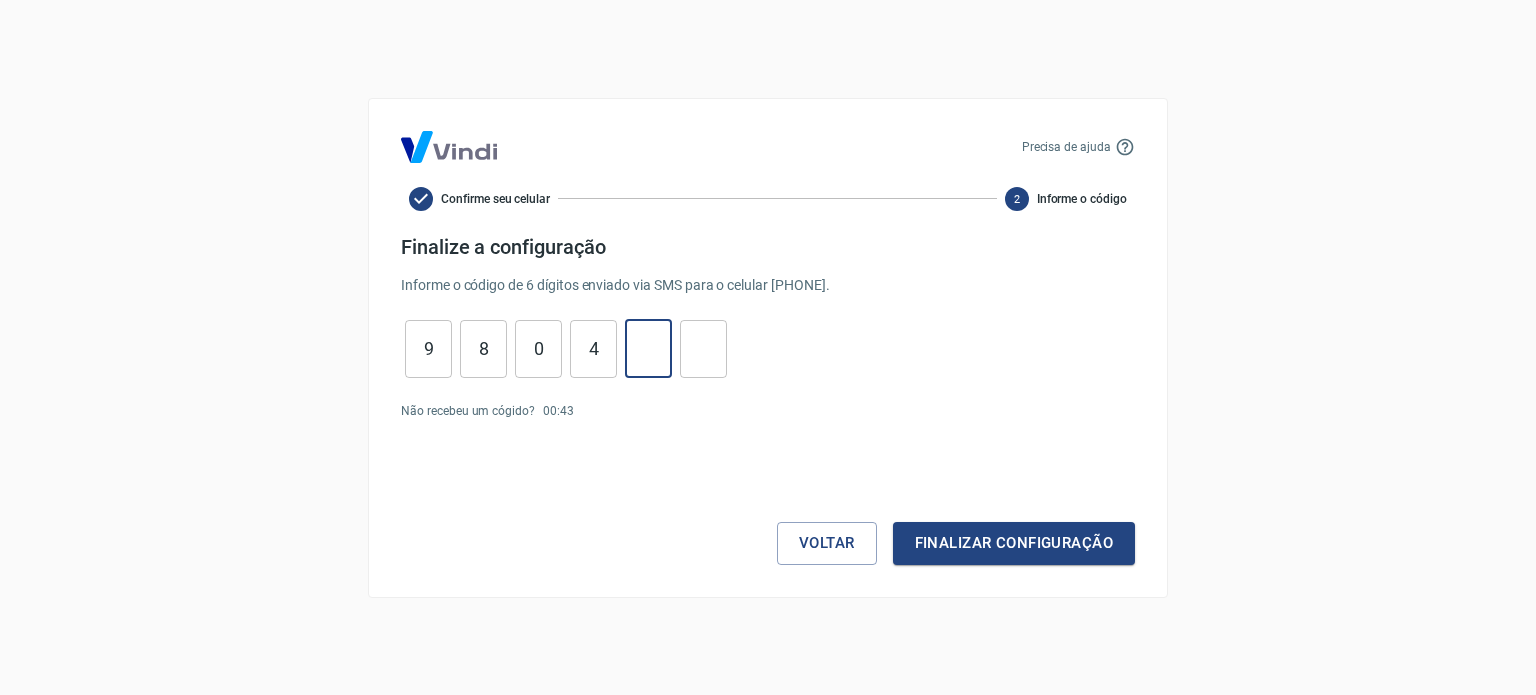 type on "6" 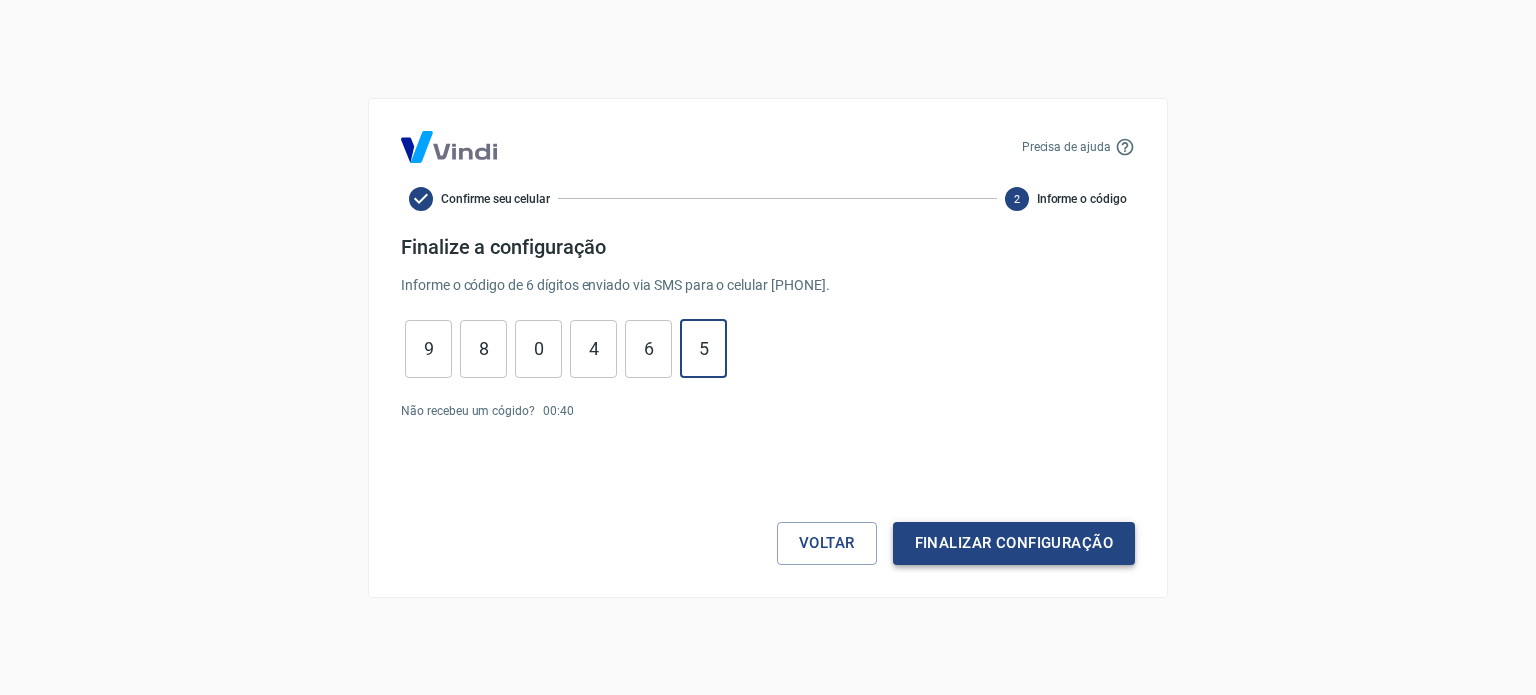 type on "5" 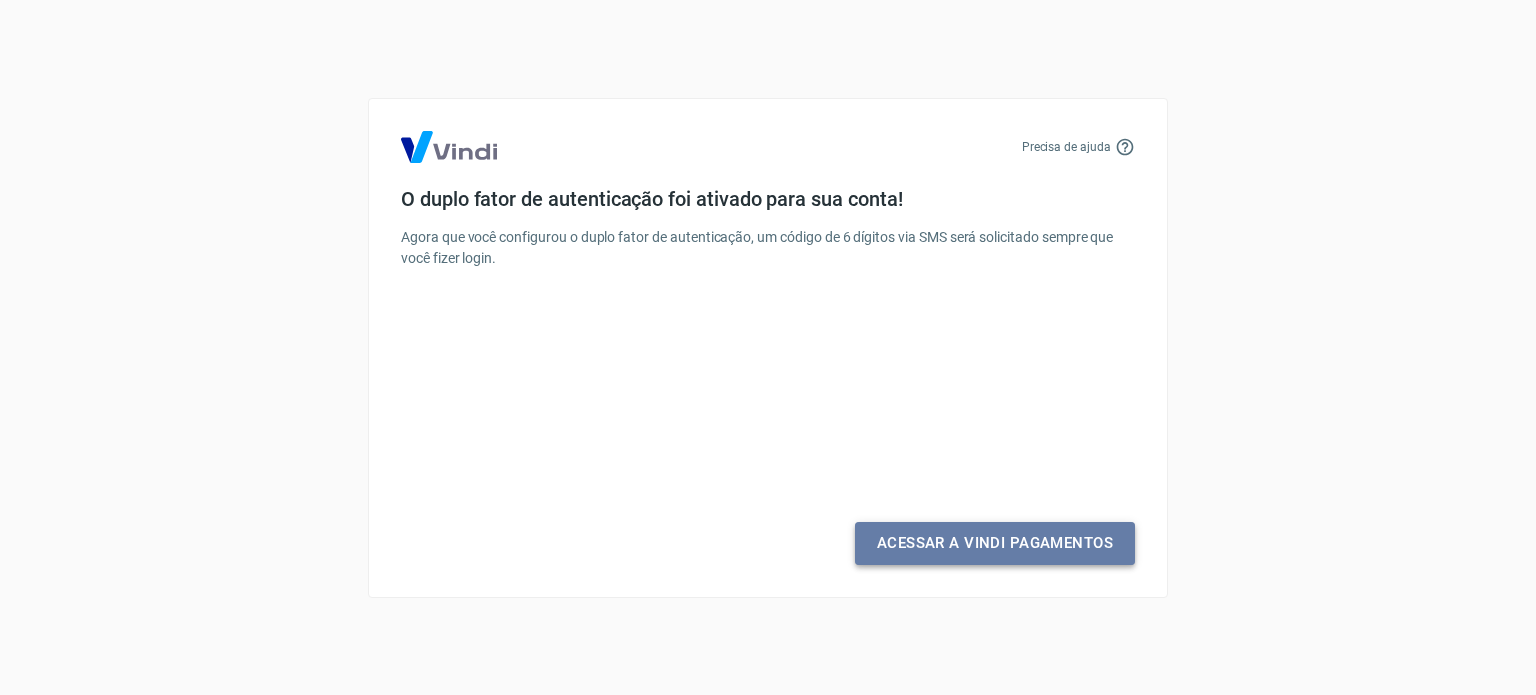 click on "Acessar a Vindi Pagamentos" at bounding box center [995, 543] 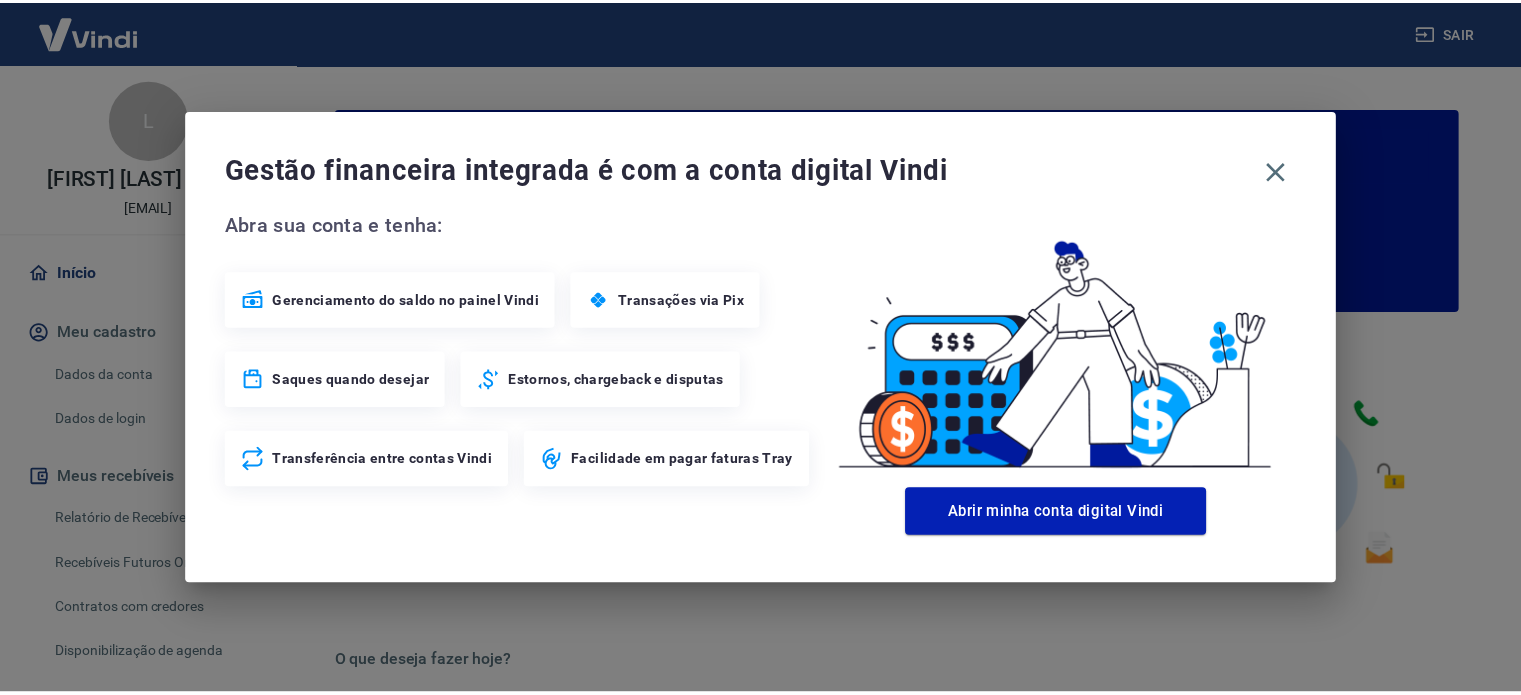 scroll, scrollTop: 0, scrollLeft: 0, axis: both 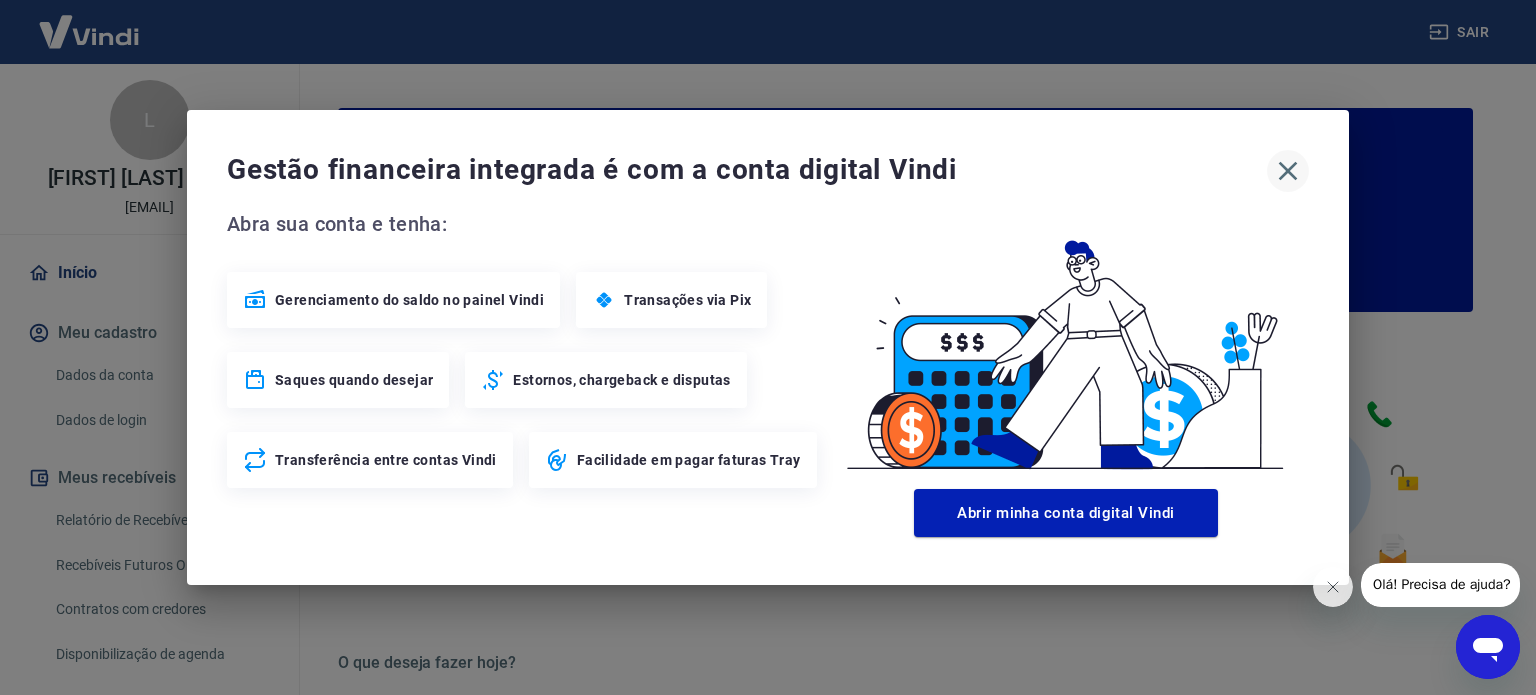 click 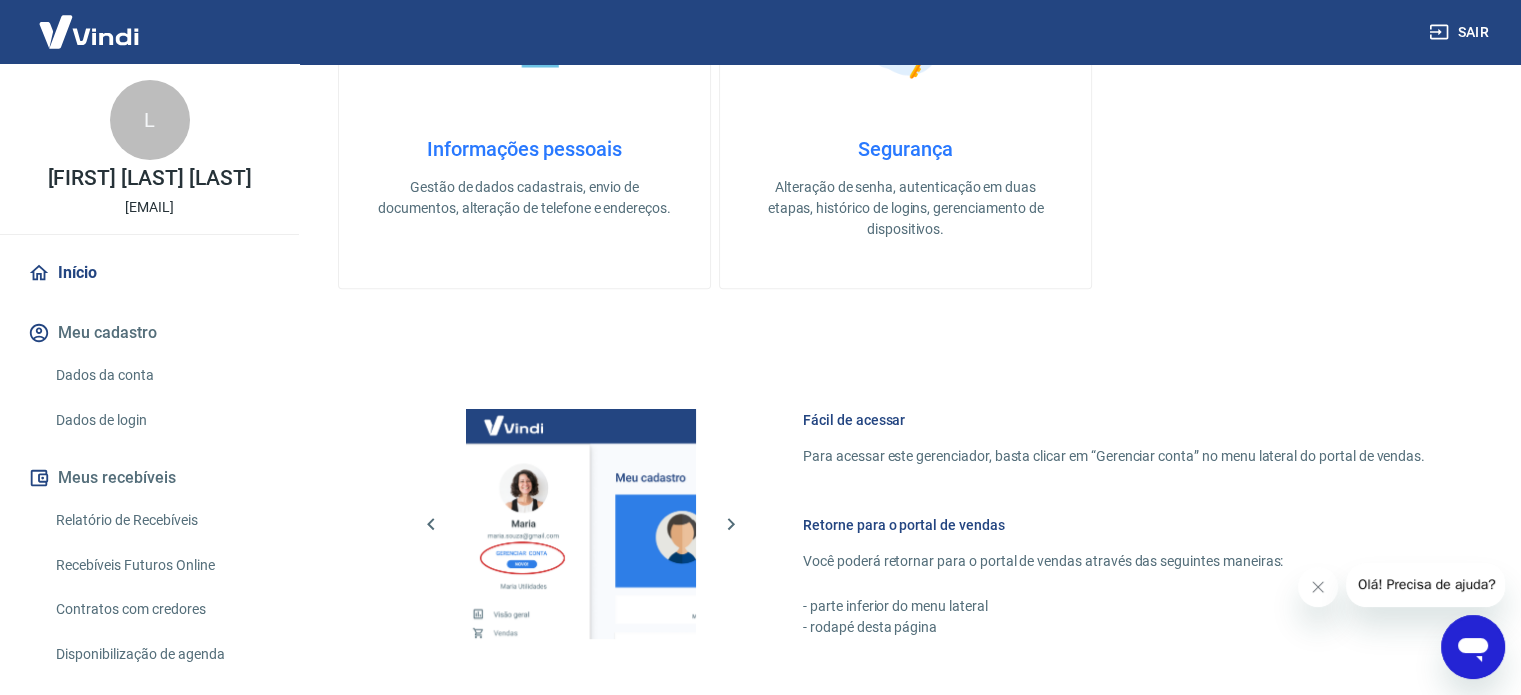 scroll, scrollTop: 800, scrollLeft: 0, axis: vertical 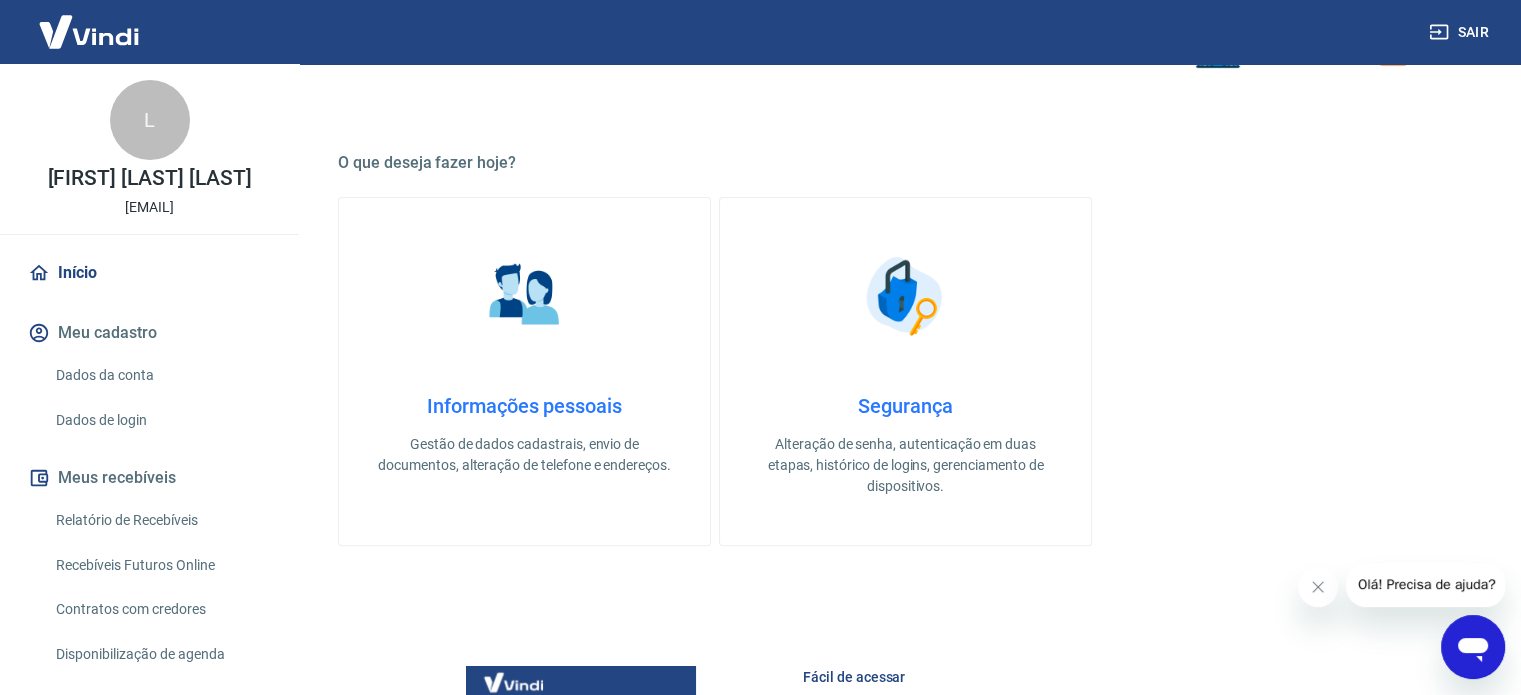 click on "L" at bounding box center (150, 120) 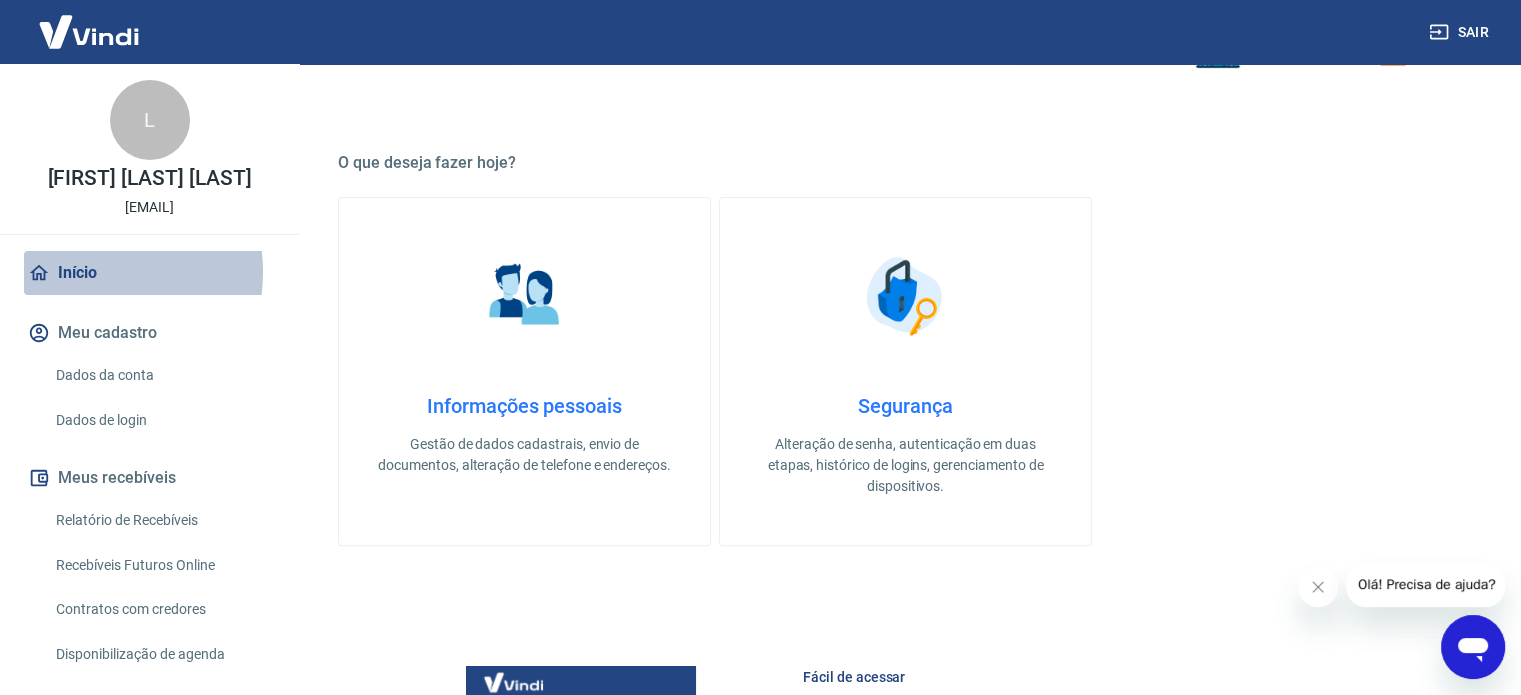 click on "Início" at bounding box center [149, 273] 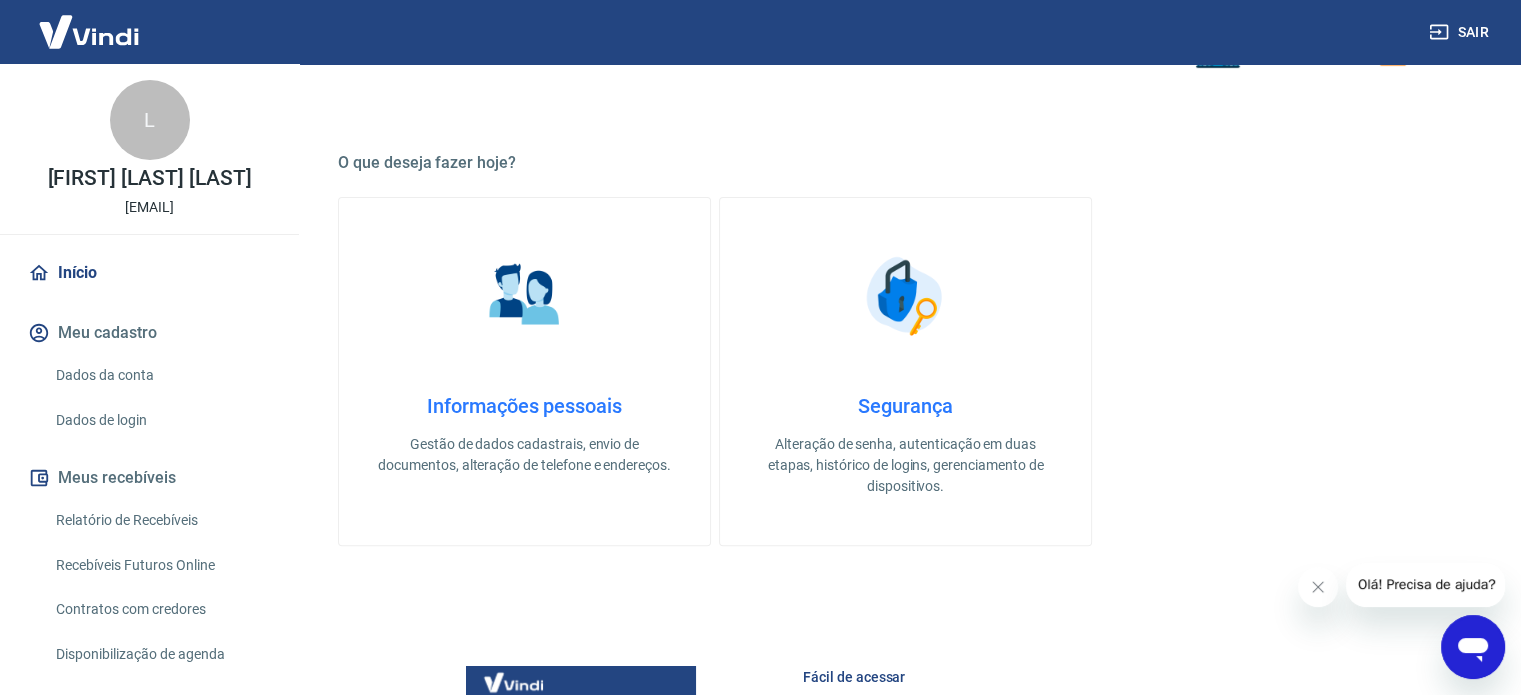 click on "Meu cadastro" at bounding box center [149, 333] 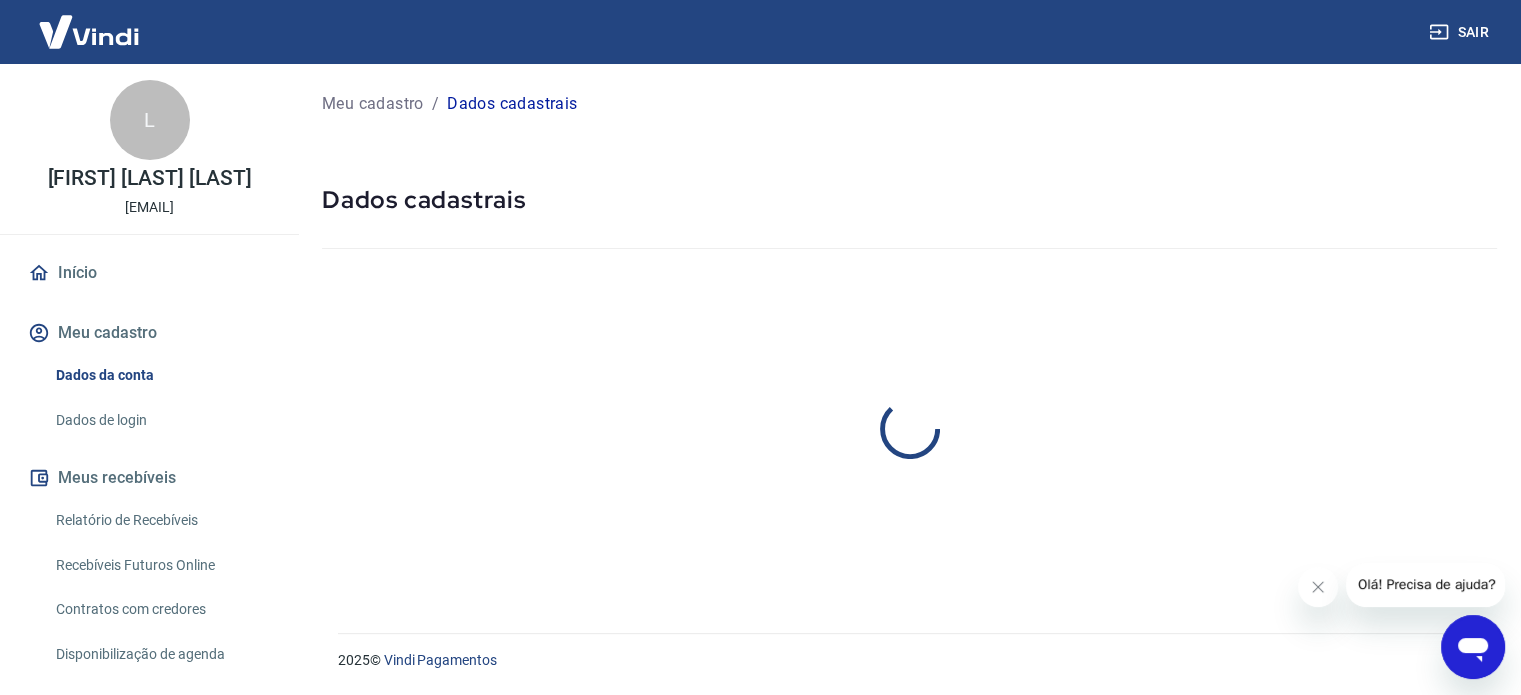 scroll, scrollTop: 0, scrollLeft: 0, axis: both 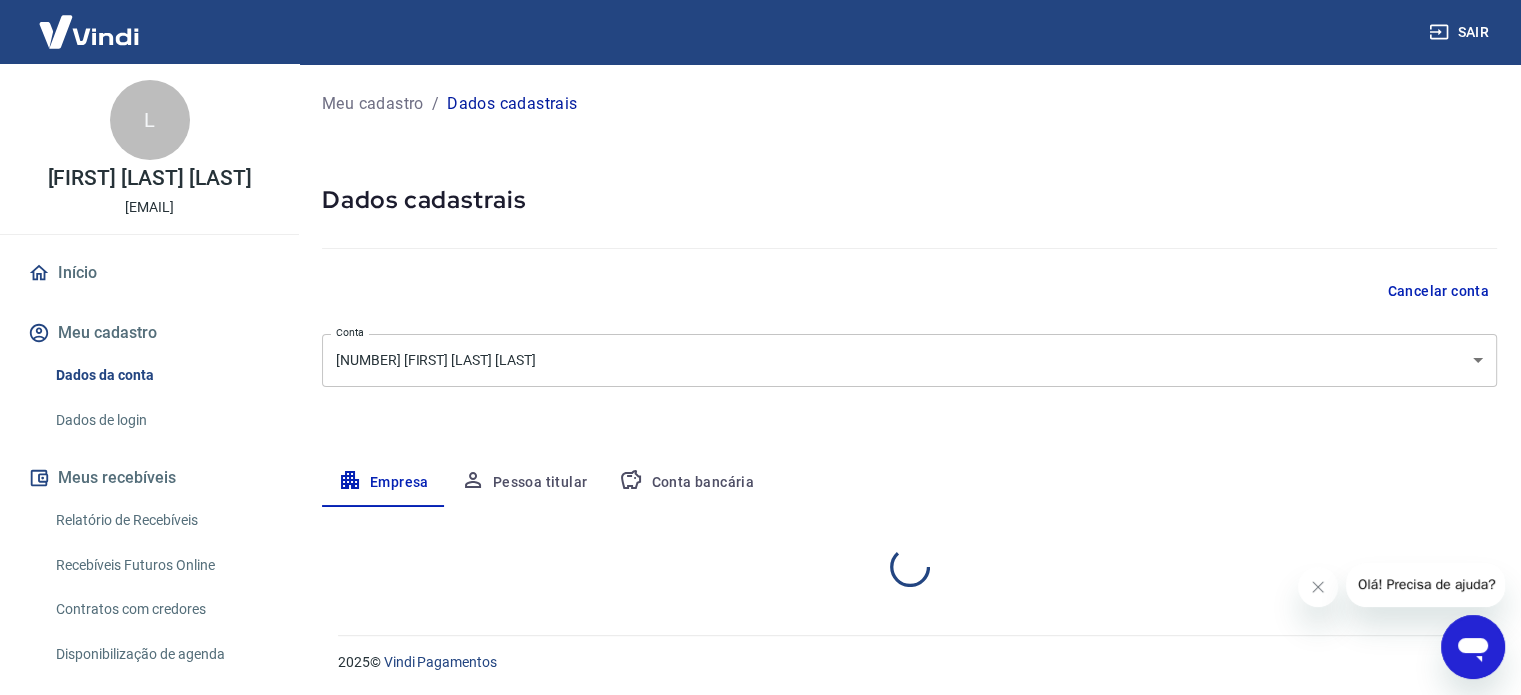 select on "[STATE]" 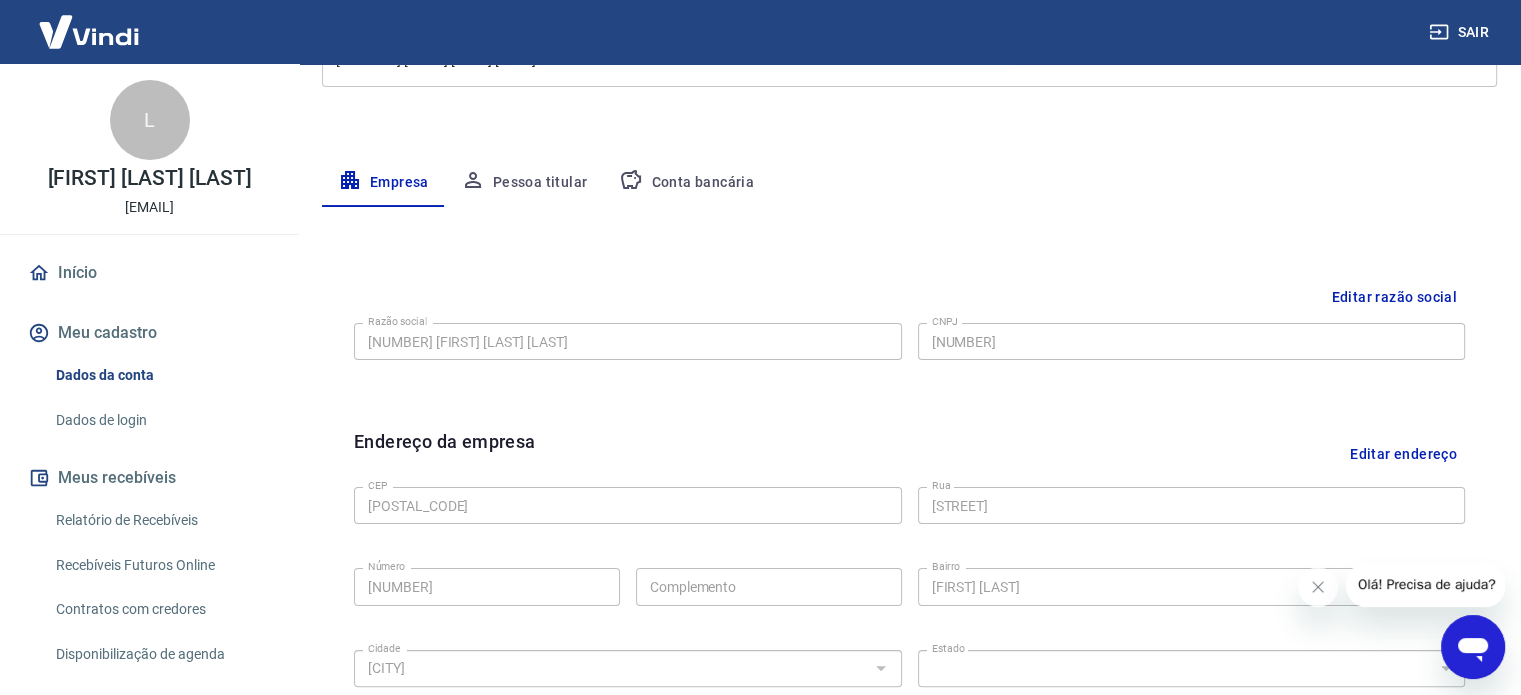 scroll, scrollTop: 246, scrollLeft: 0, axis: vertical 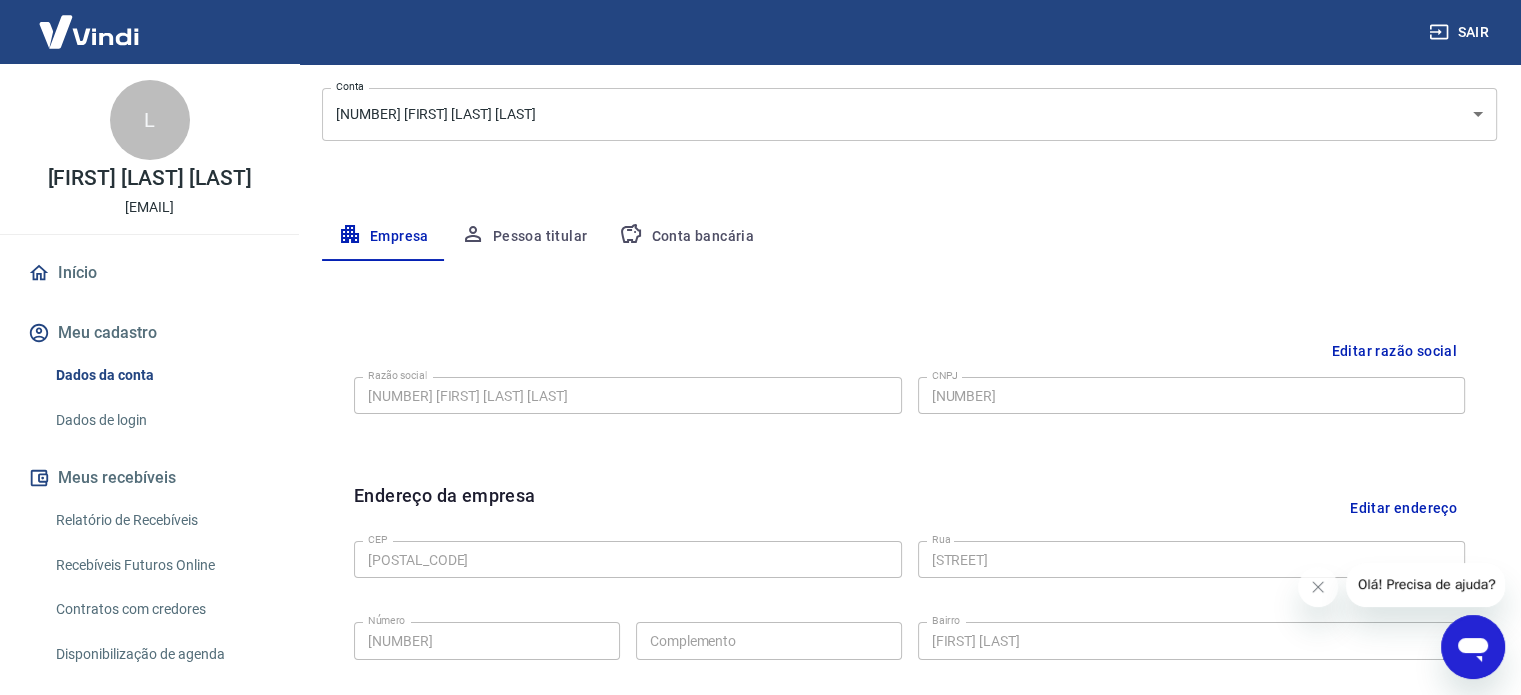 click on "Conta bancária" at bounding box center [686, 237] 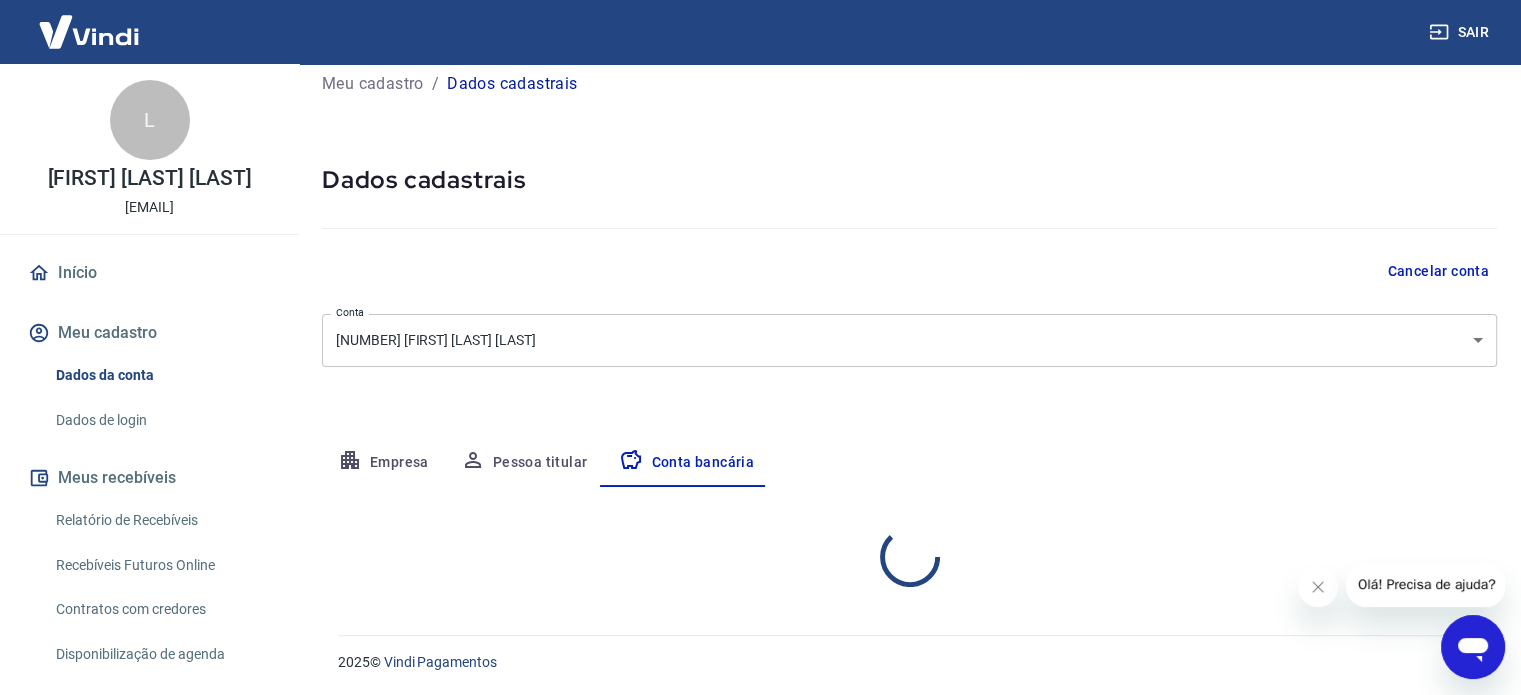 select on "1" 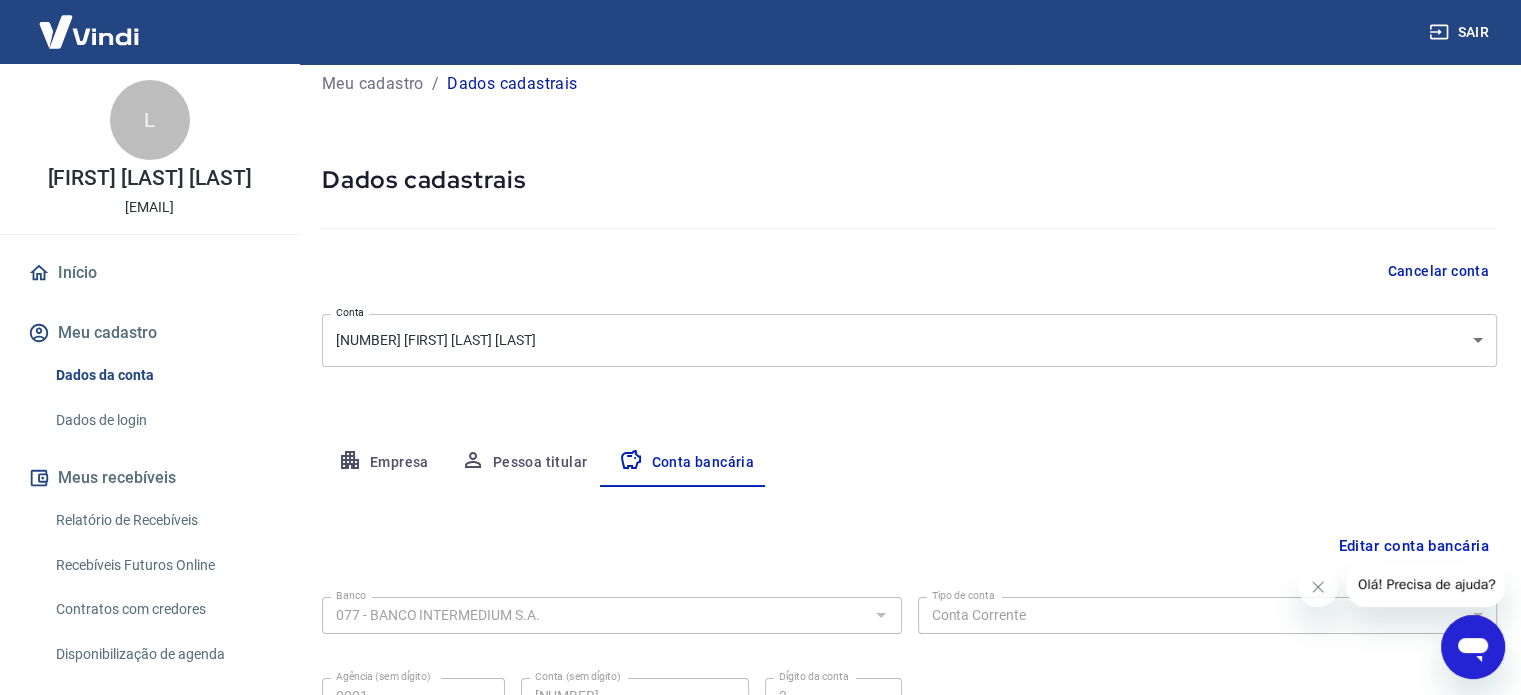 scroll, scrollTop: 215, scrollLeft: 0, axis: vertical 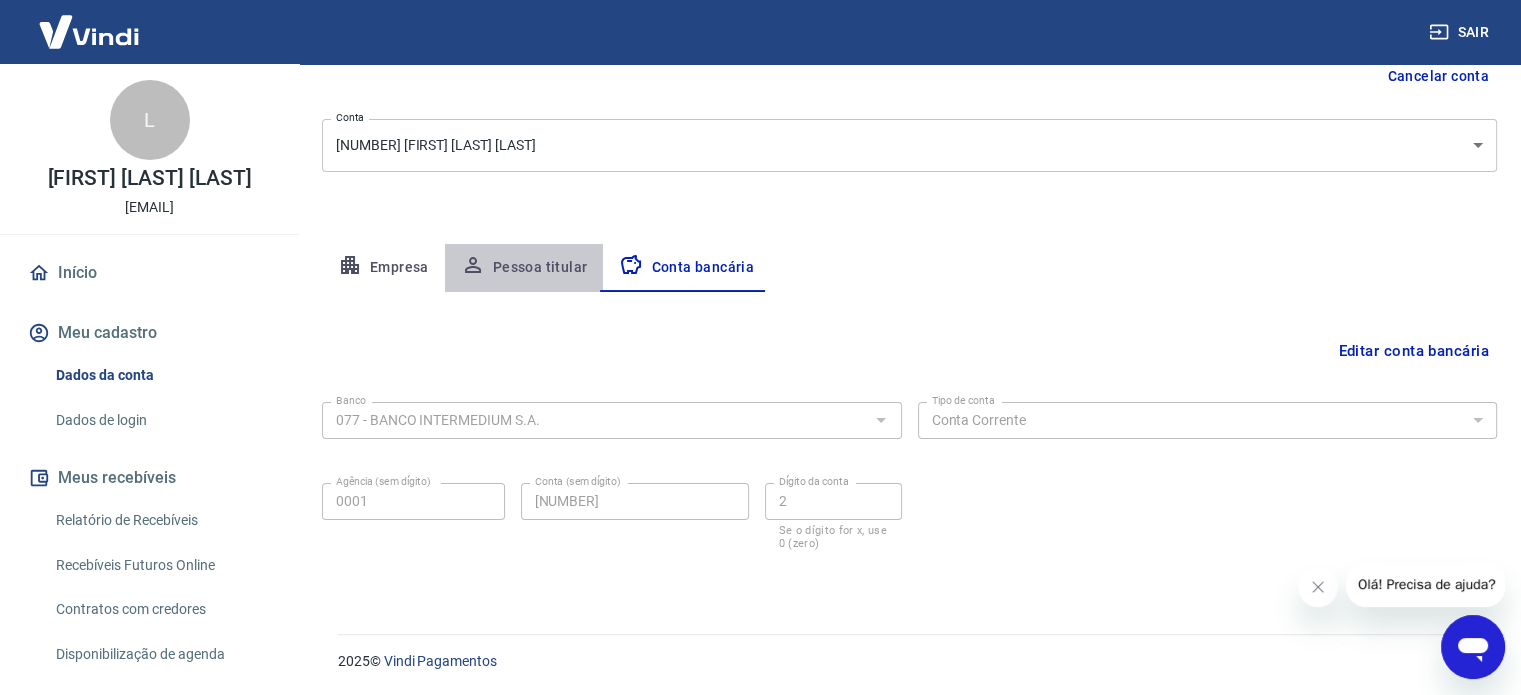 click on "Pessoa titular" at bounding box center (524, 268) 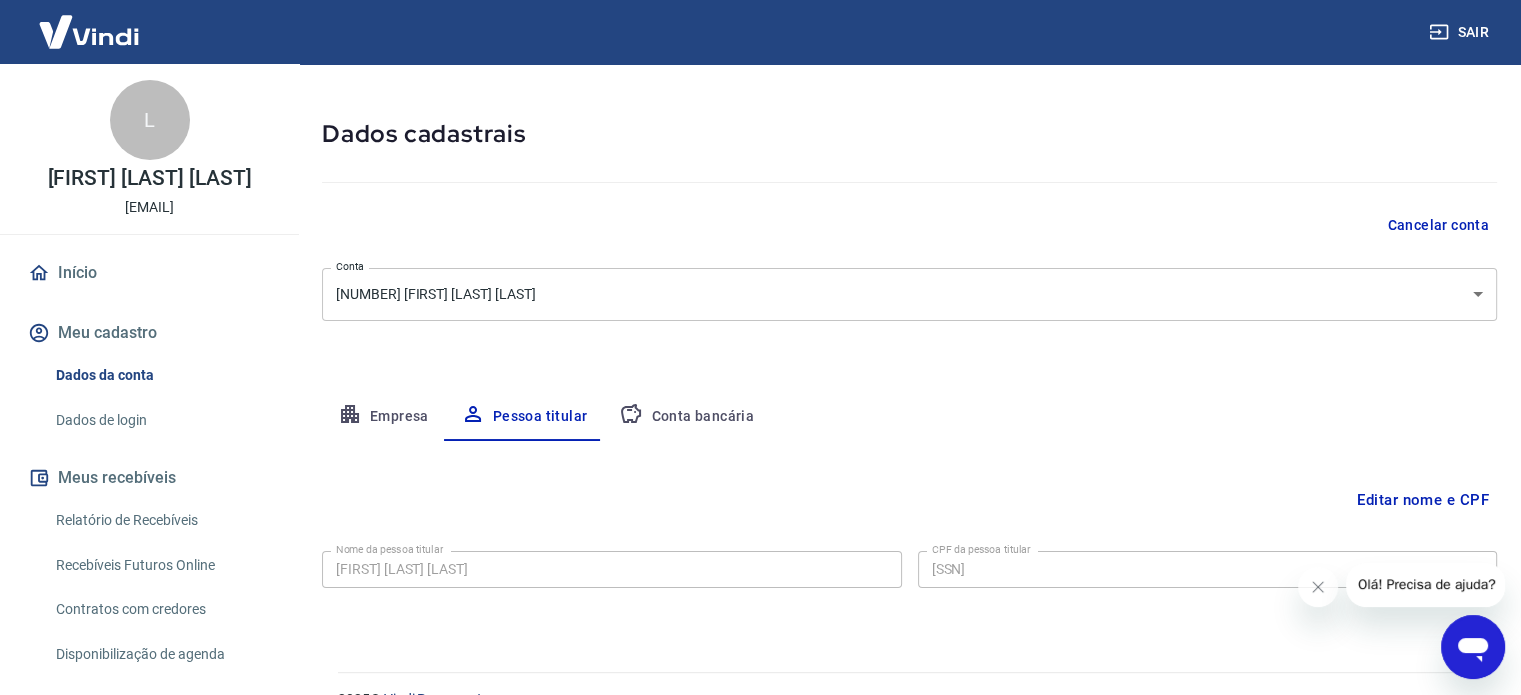 scroll, scrollTop: 0, scrollLeft: 0, axis: both 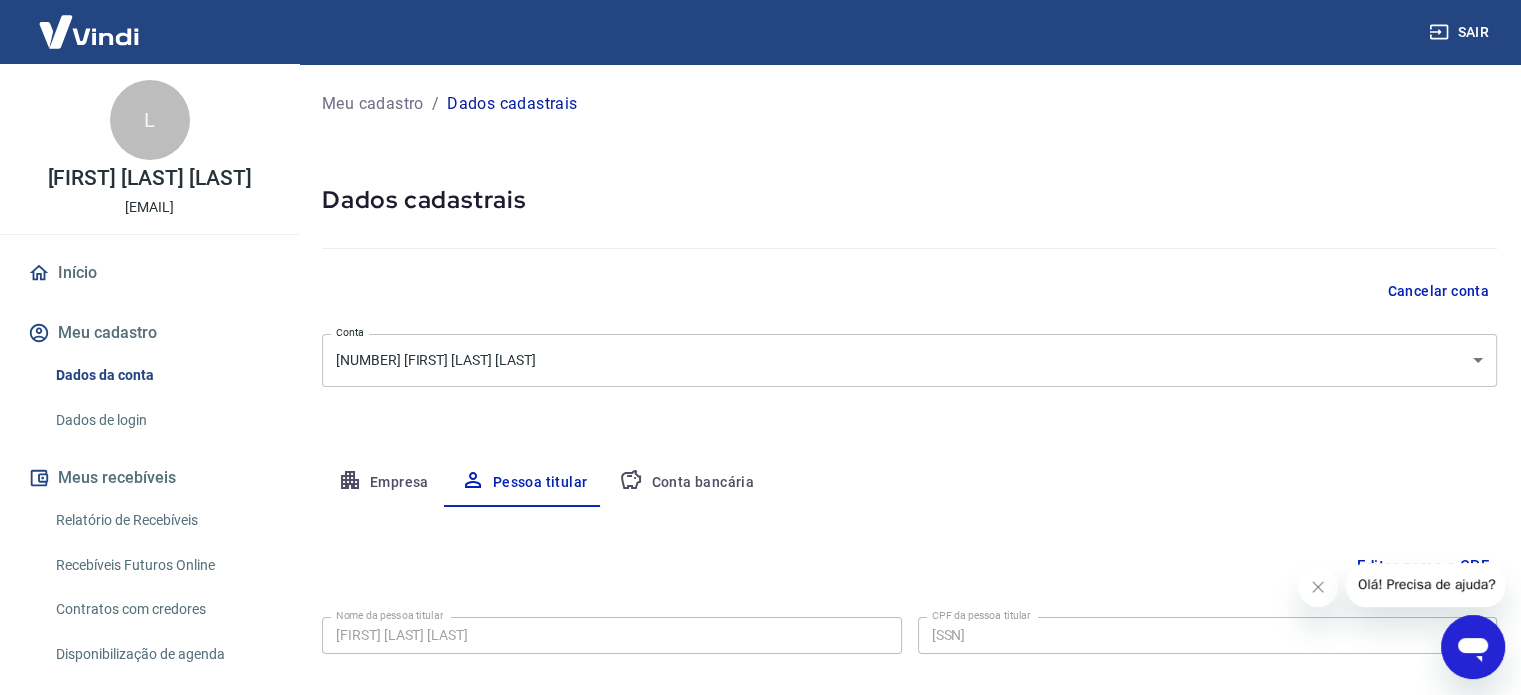 click on "Meu cadastro" at bounding box center [373, 104] 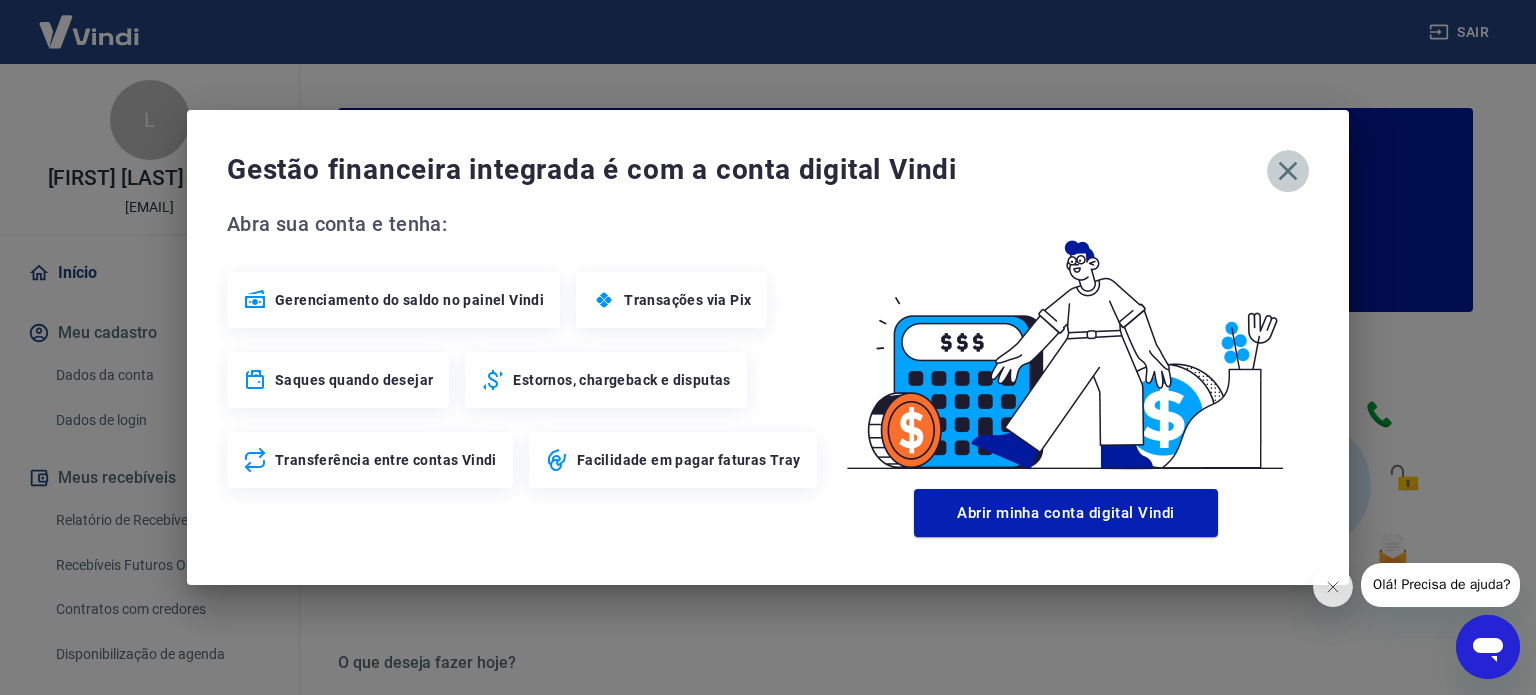 click 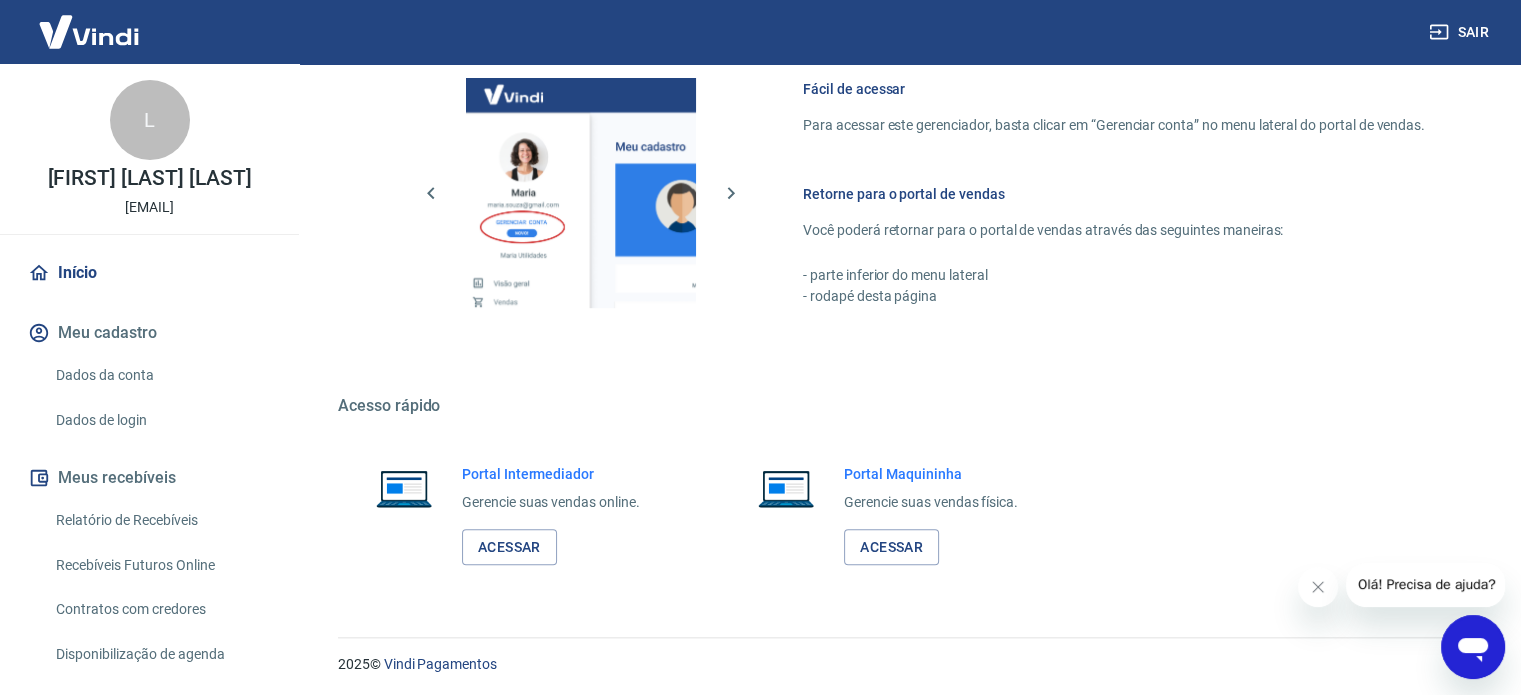 scroll, scrollTop: 1091, scrollLeft: 0, axis: vertical 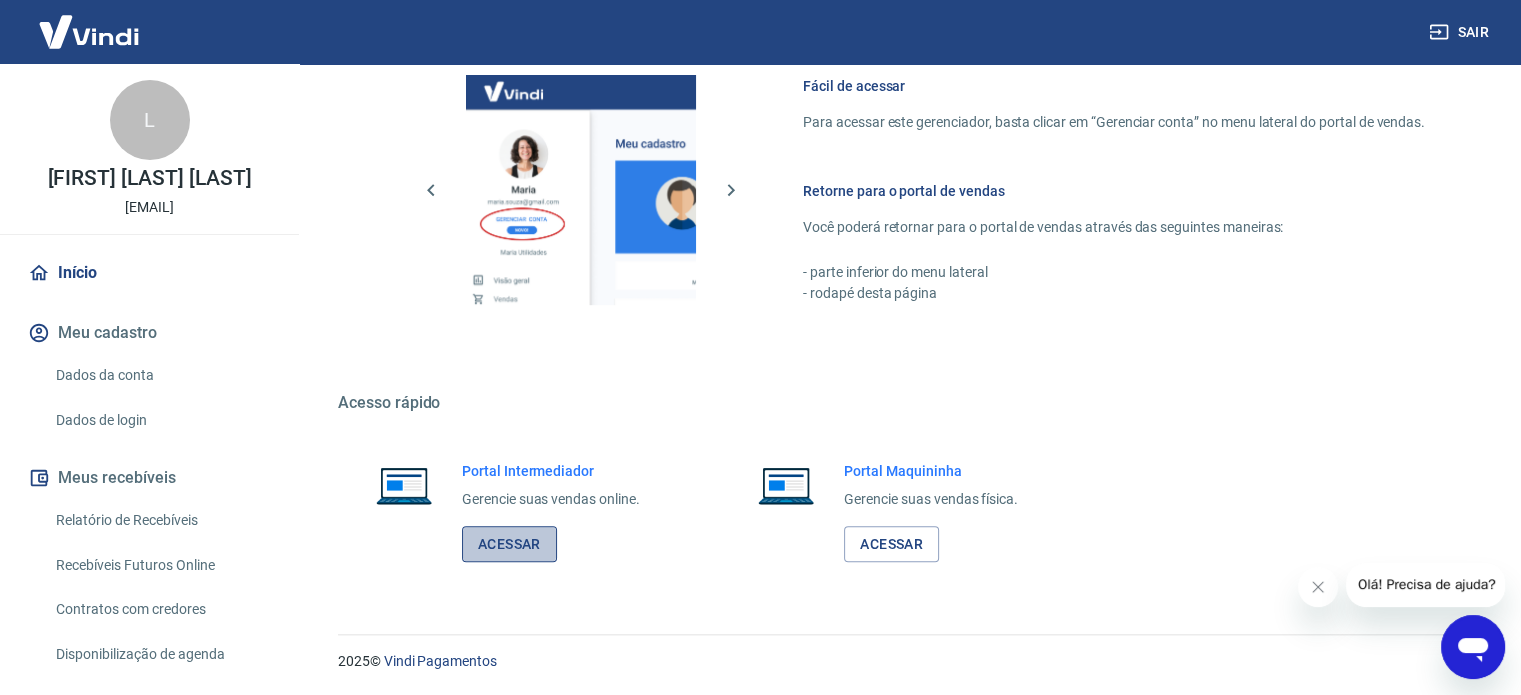 click on "Acessar" at bounding box center (509, 544) 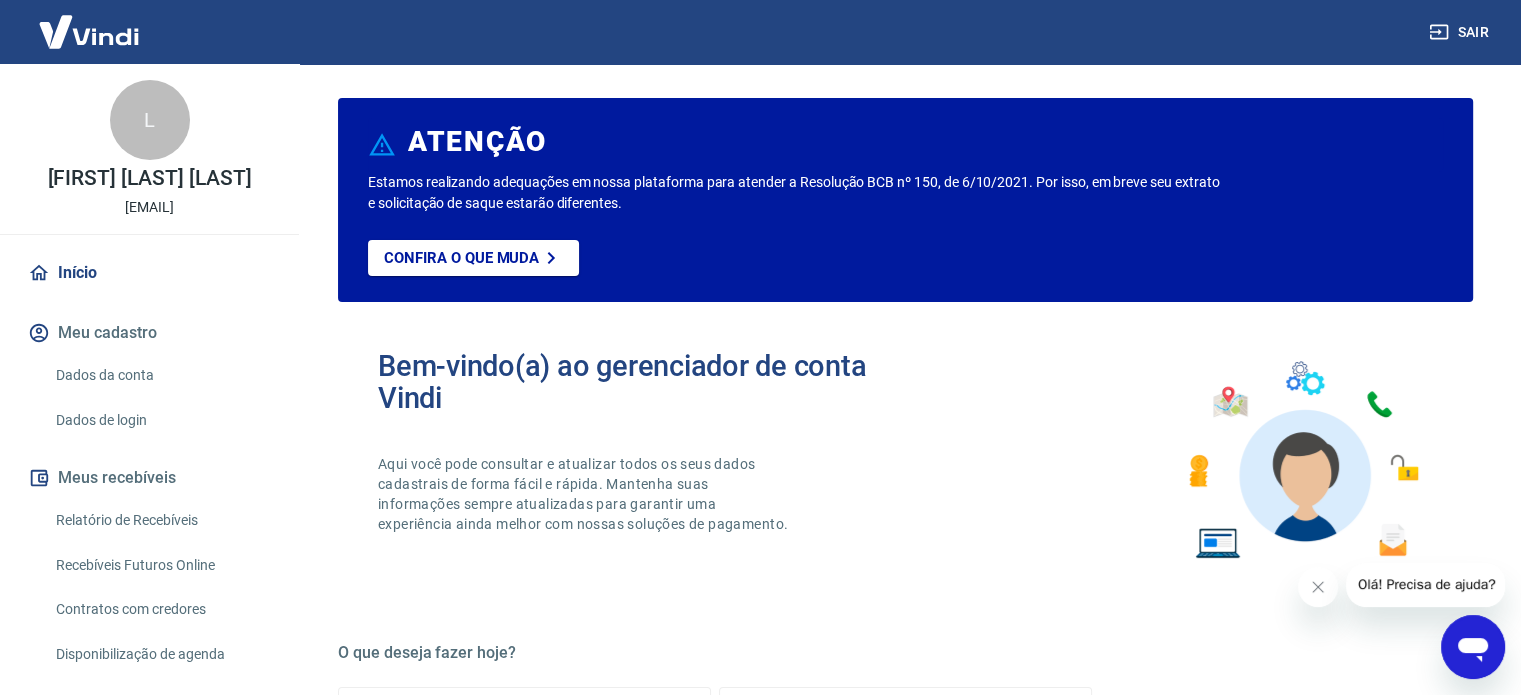 scroll, scrollTop: 0, scrollLeft: 0, axis: both 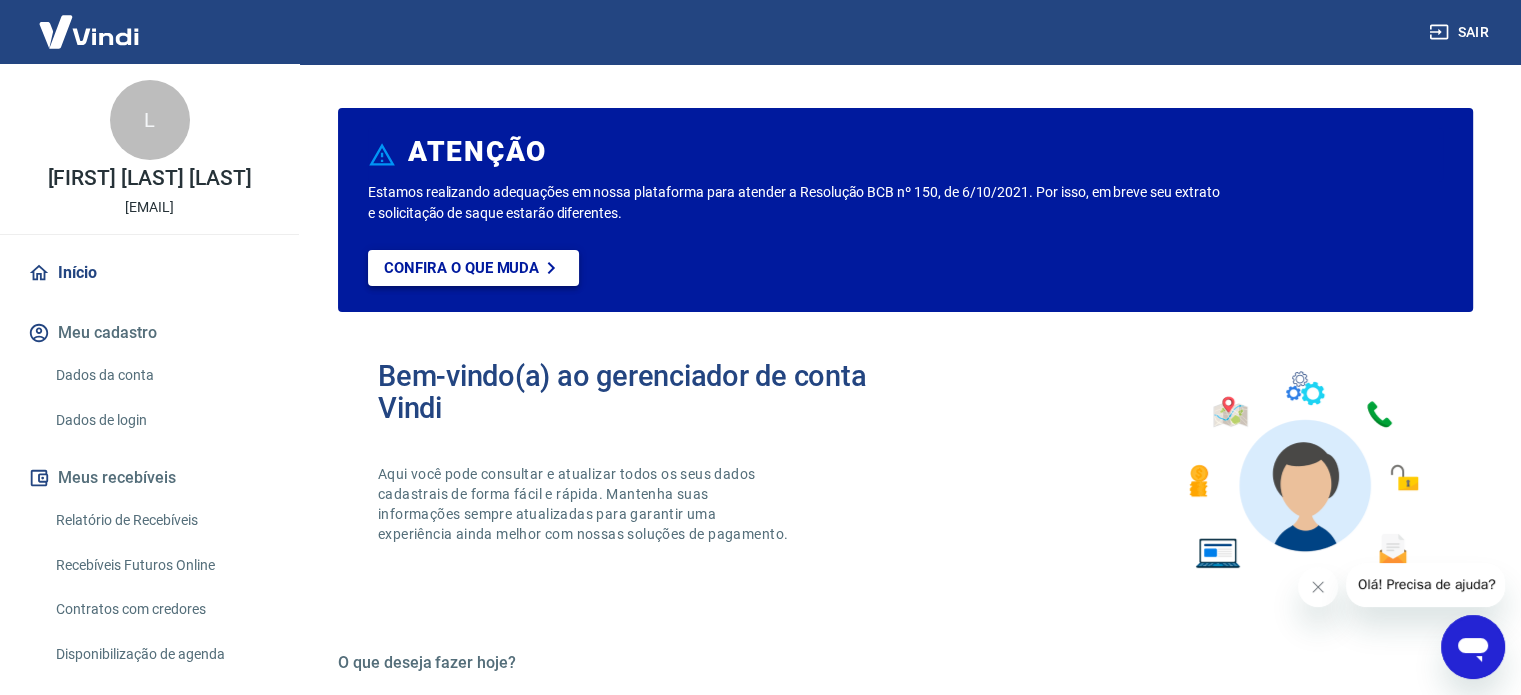 click 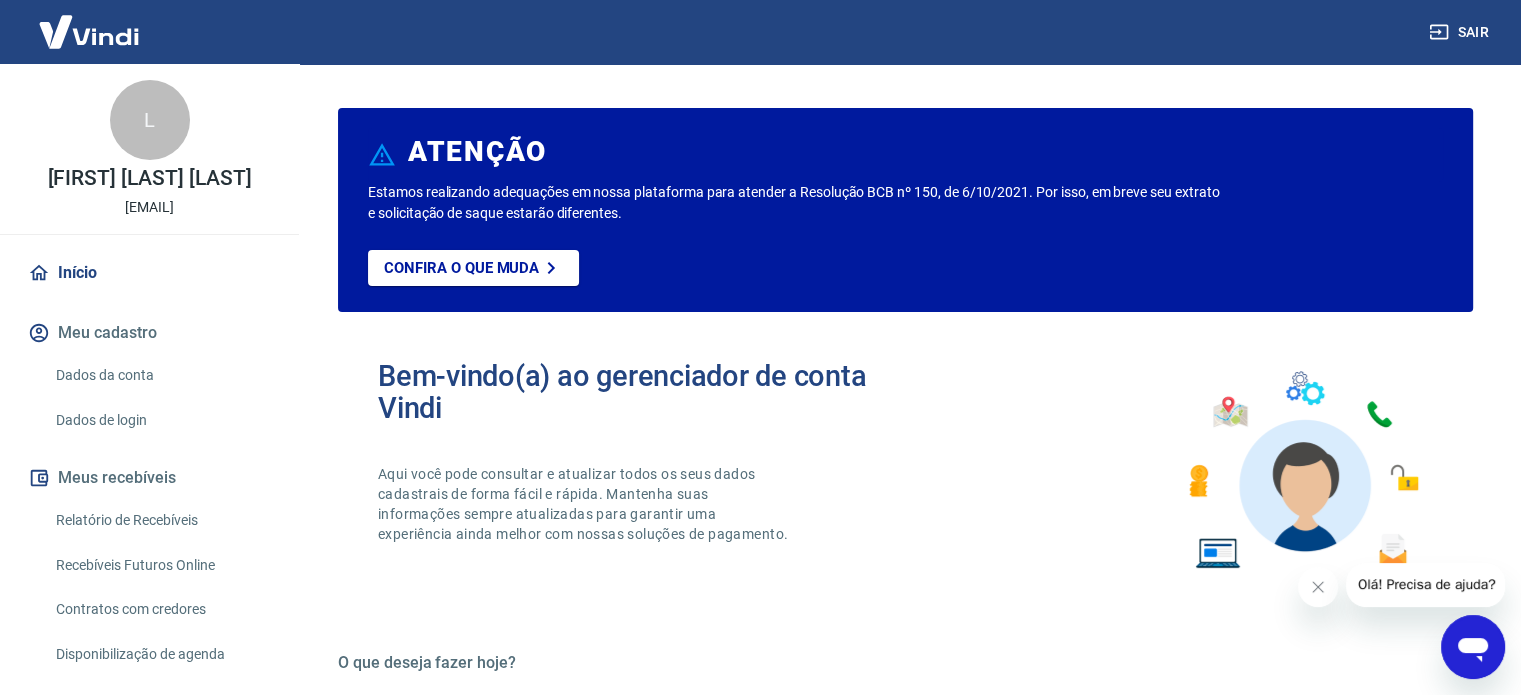 click on "Dados da conta" at bounding box center (161, 375) 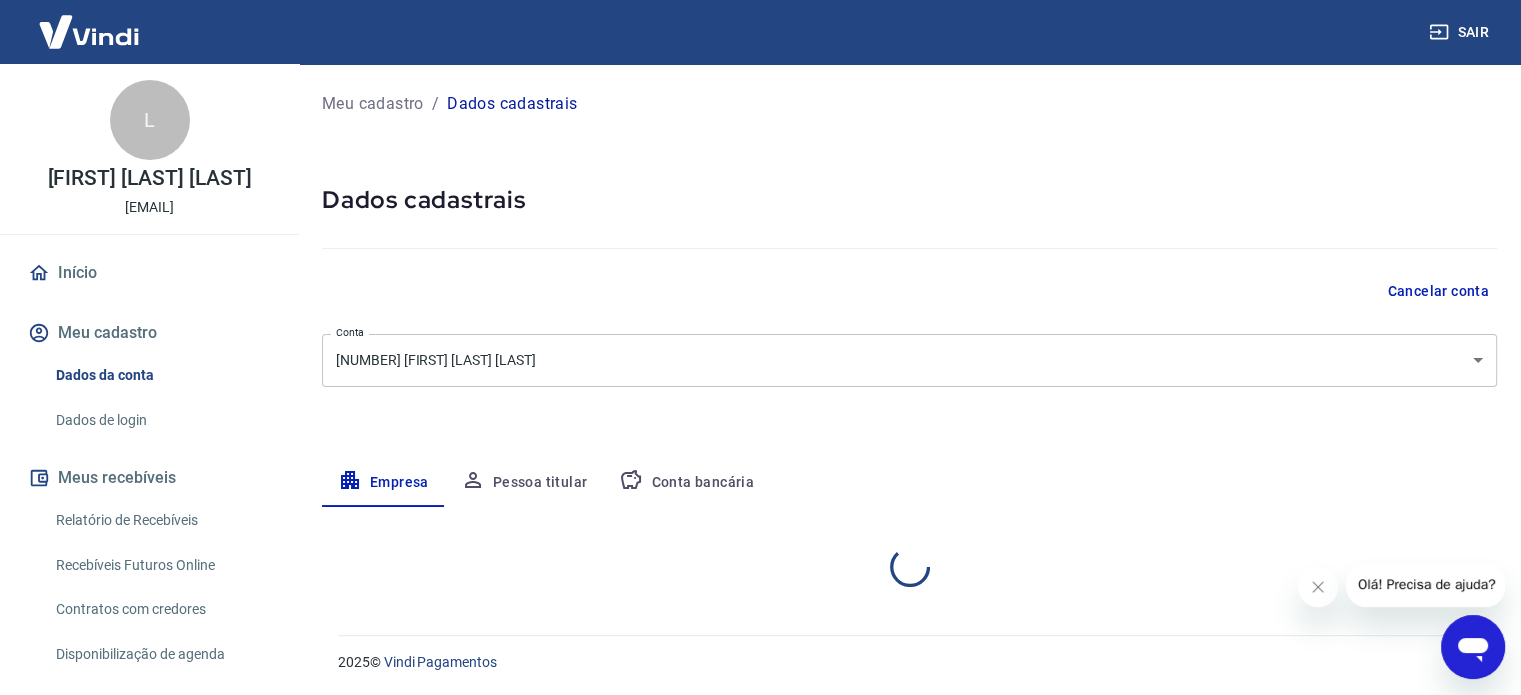 select on "[STATE]" 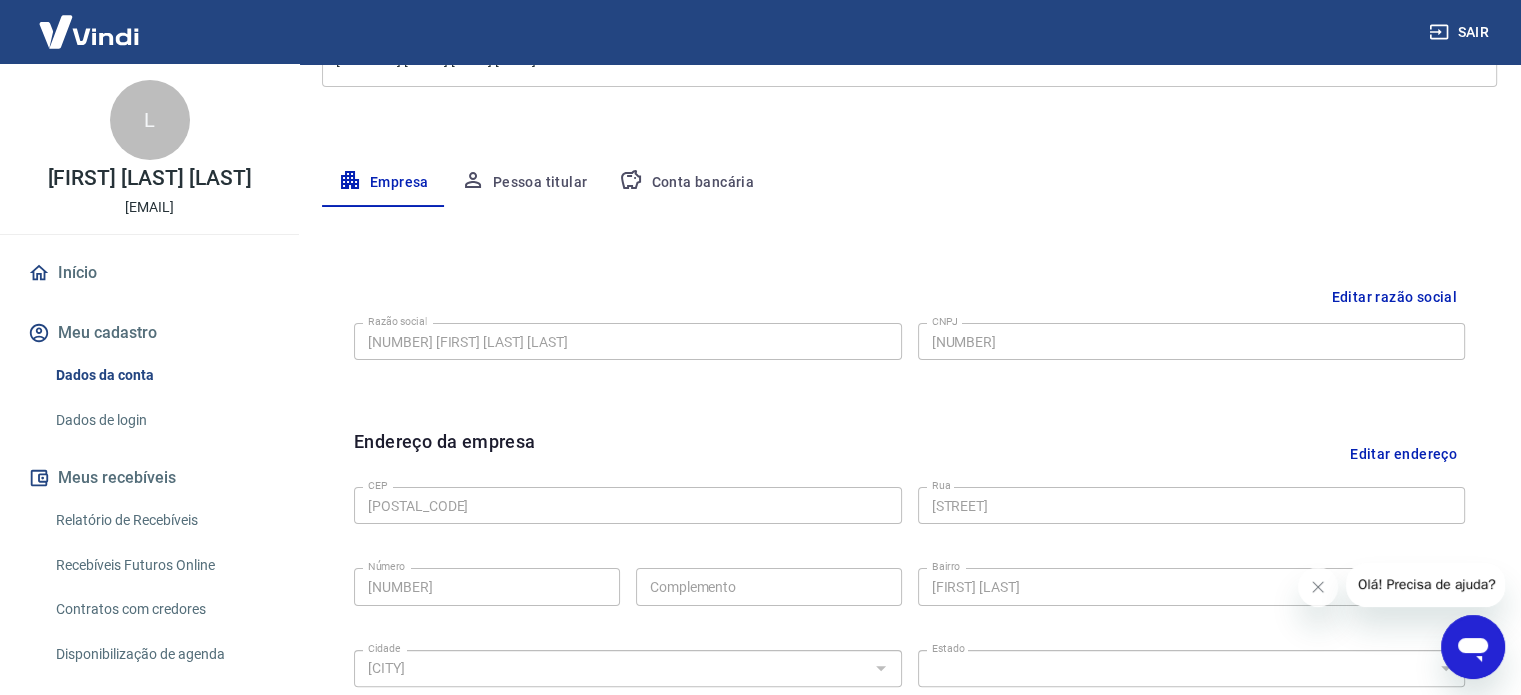 click on "Conta bancária" at bounding box center [686, 183] 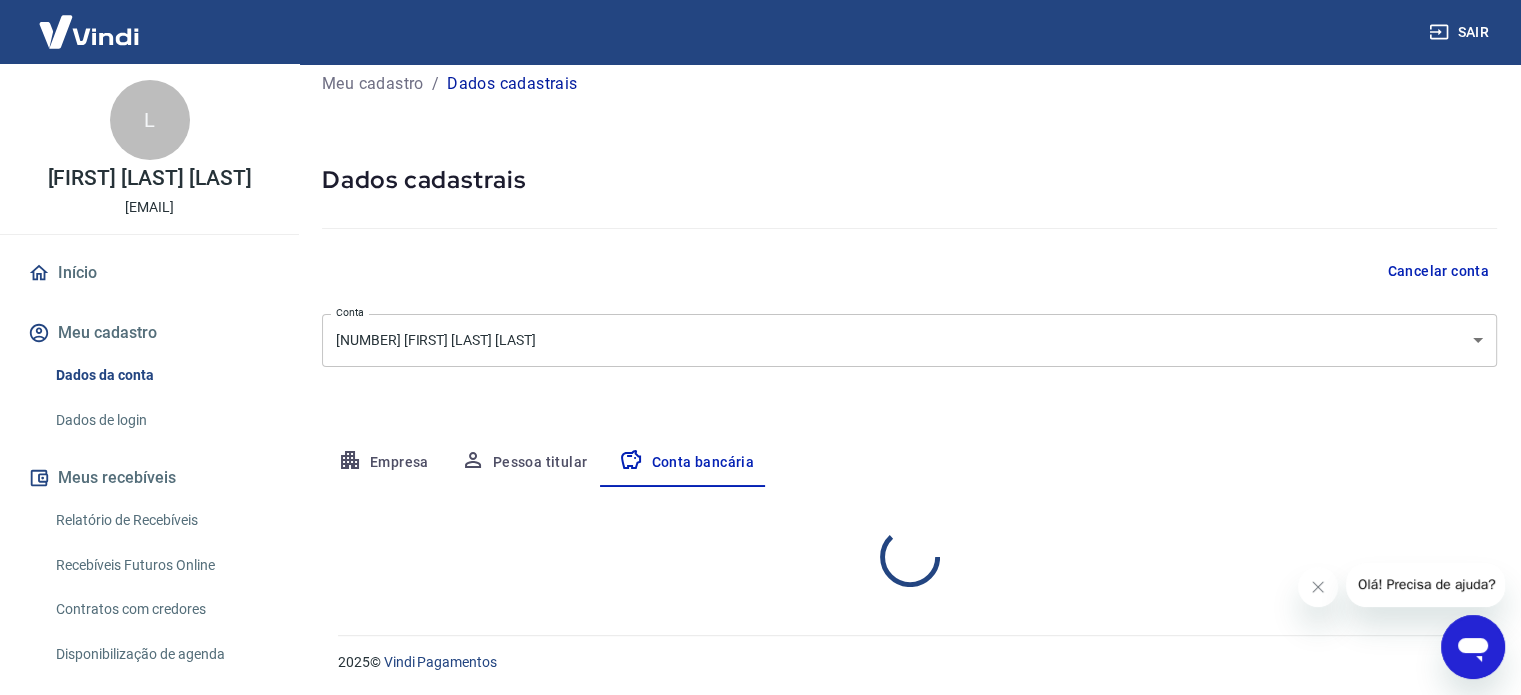 select on "1" 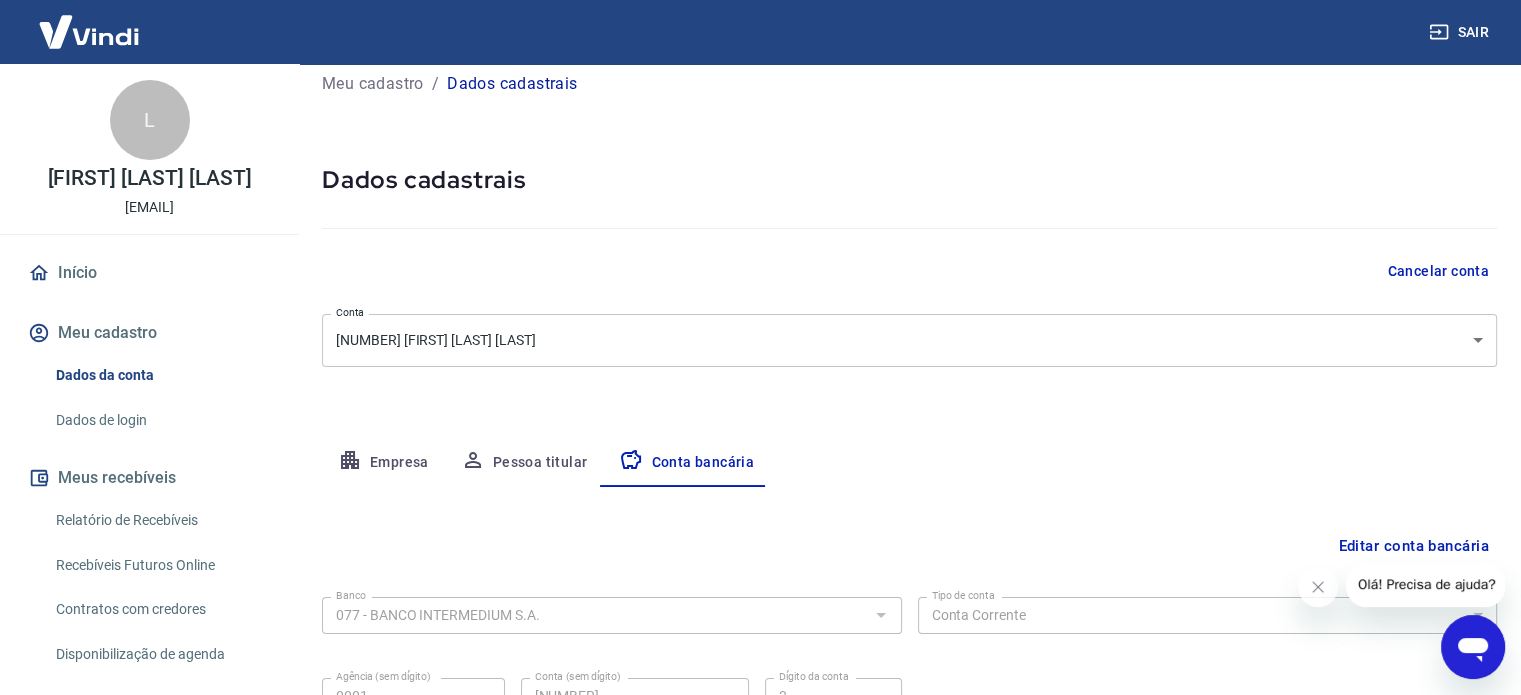 scroll, scrollTop: 215, scrollLeft: 0, axis: vertical 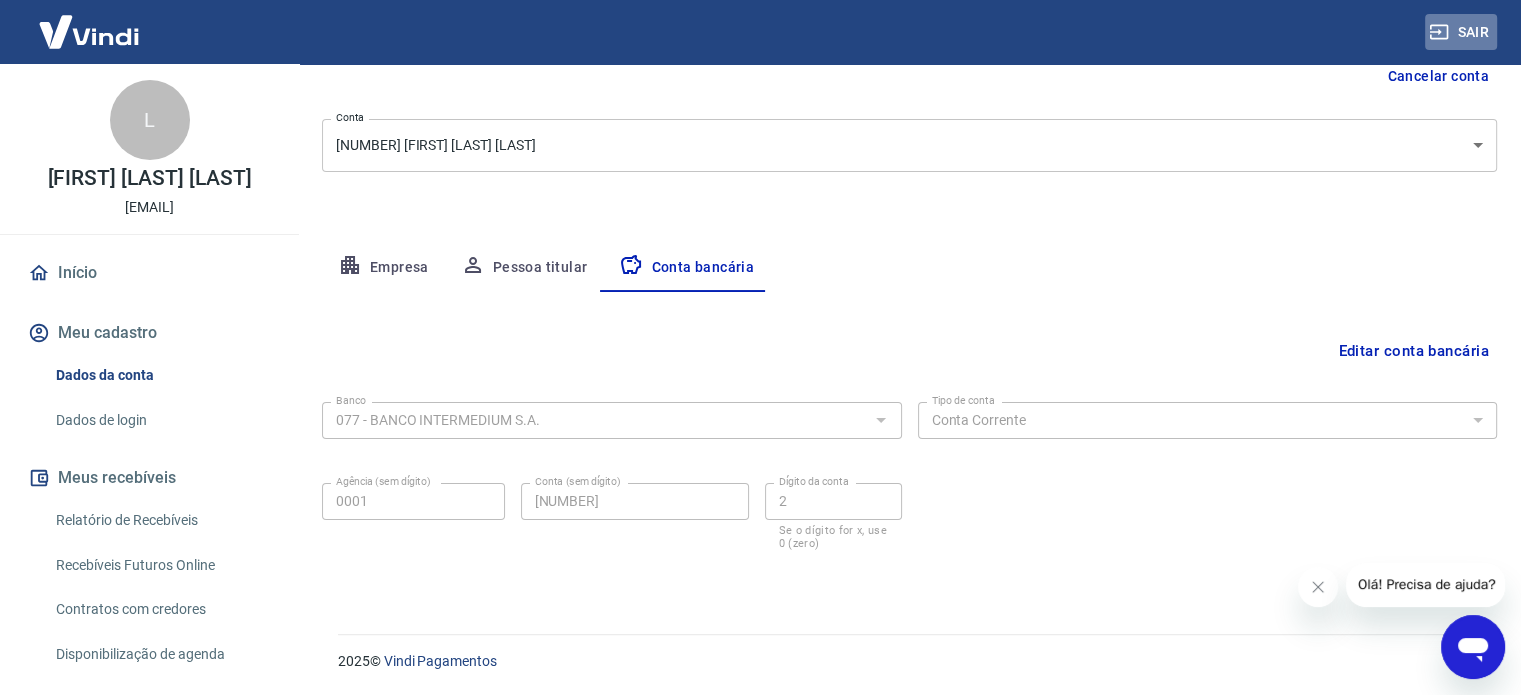 click on "Sair" at bounding box center [1461, 32] 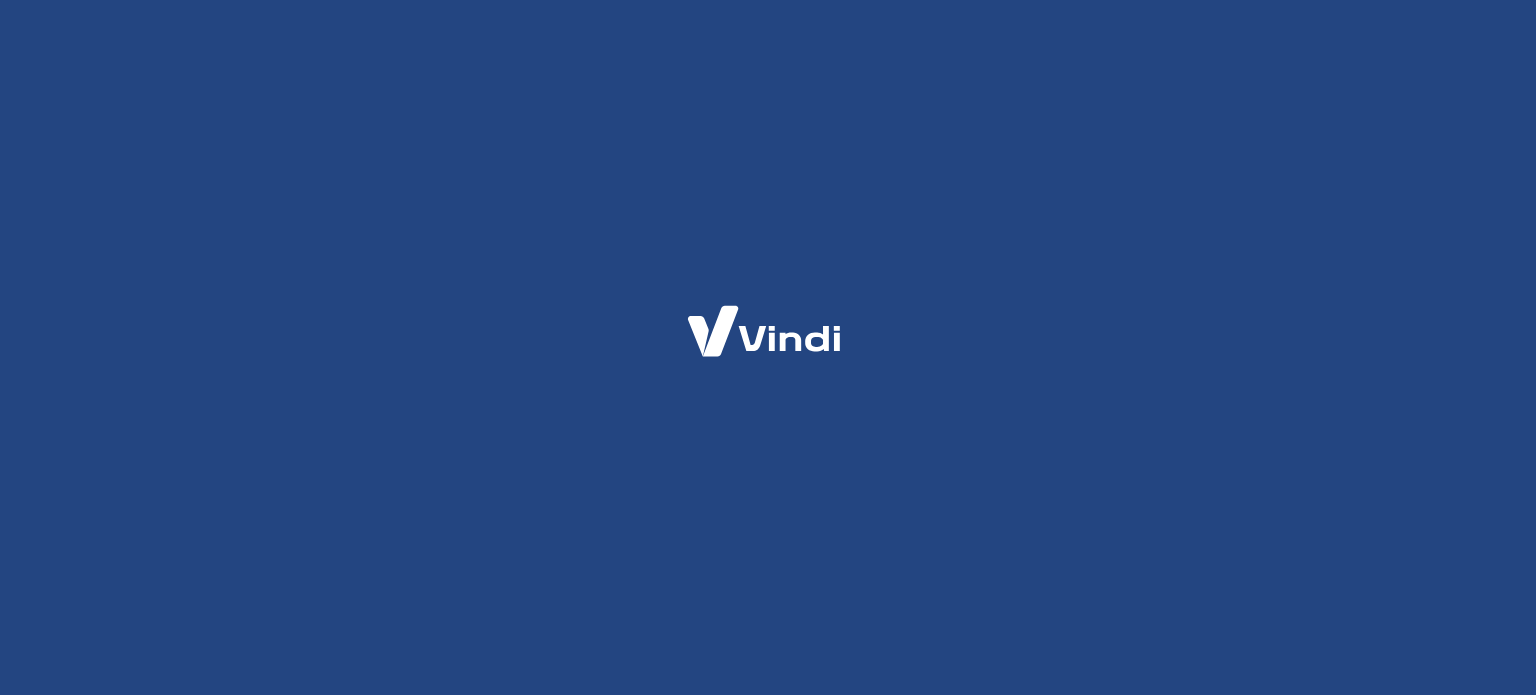 scroll, scrollTop: 0, scrollLeft: 0, axis: both 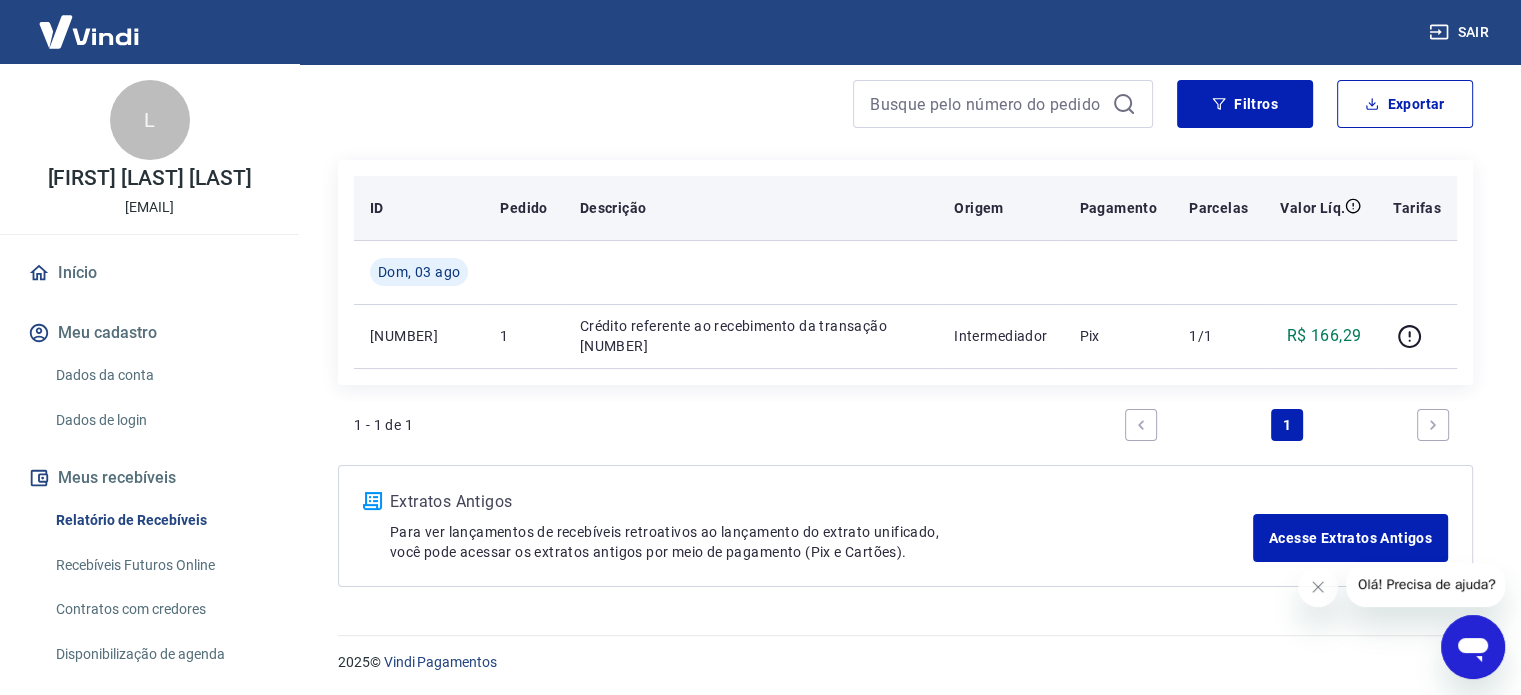 click on "Tarifas" at bounding box center (1417, 208) 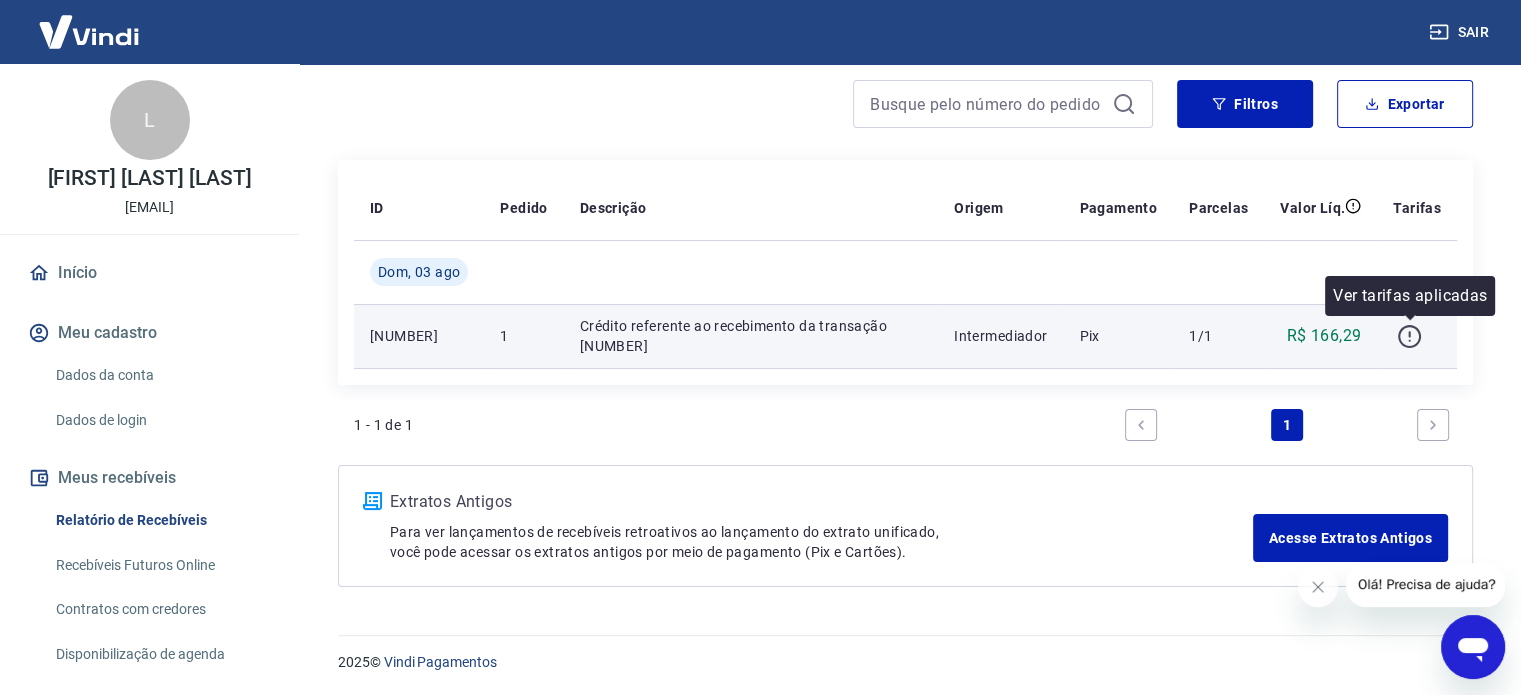 click 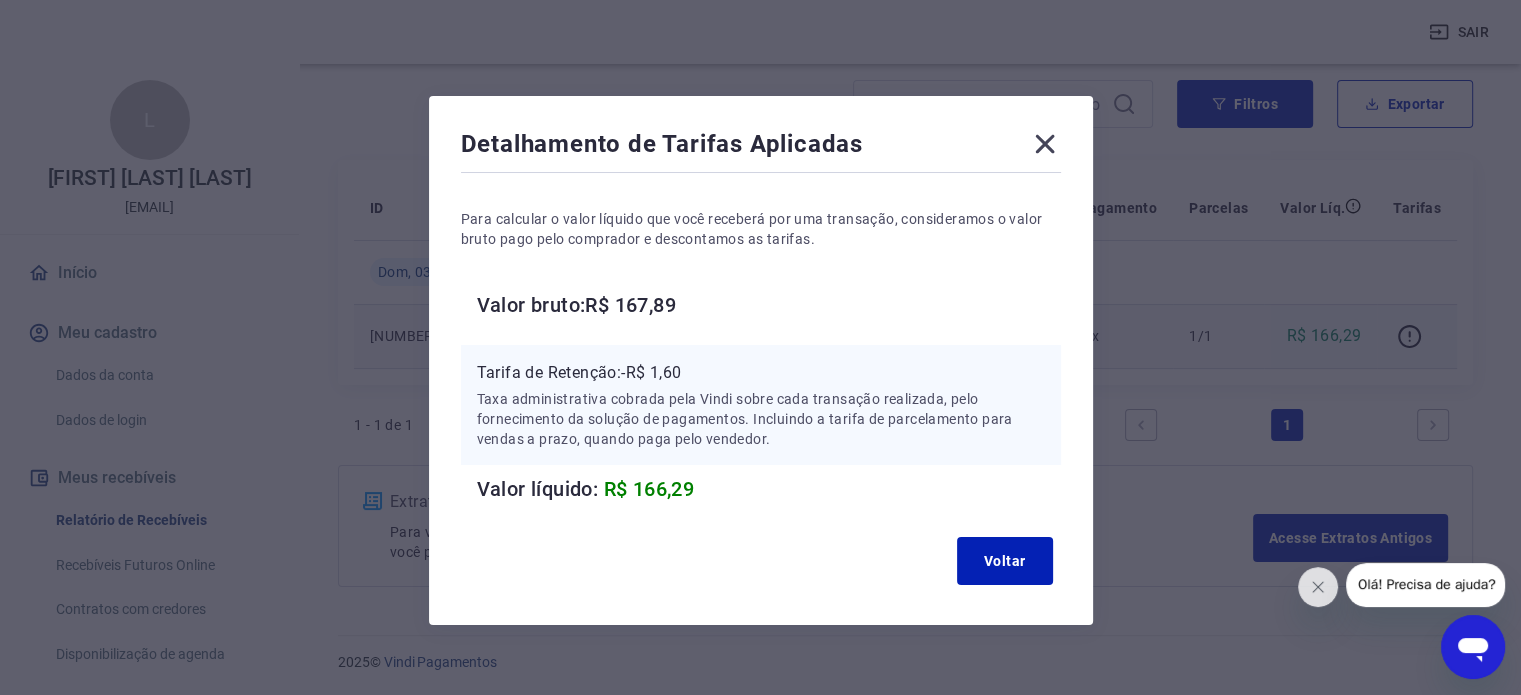 type 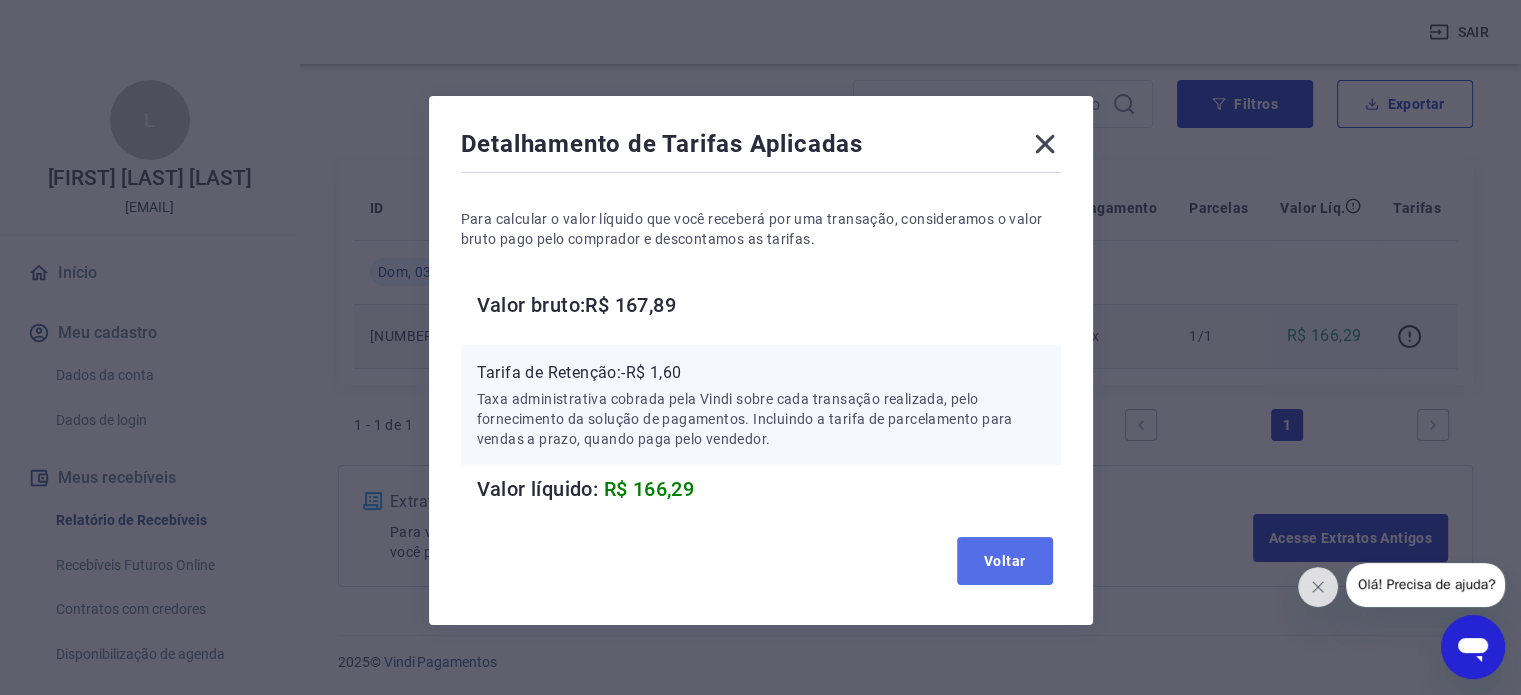 click on "Voltar" at bounding box center [1005, 561] 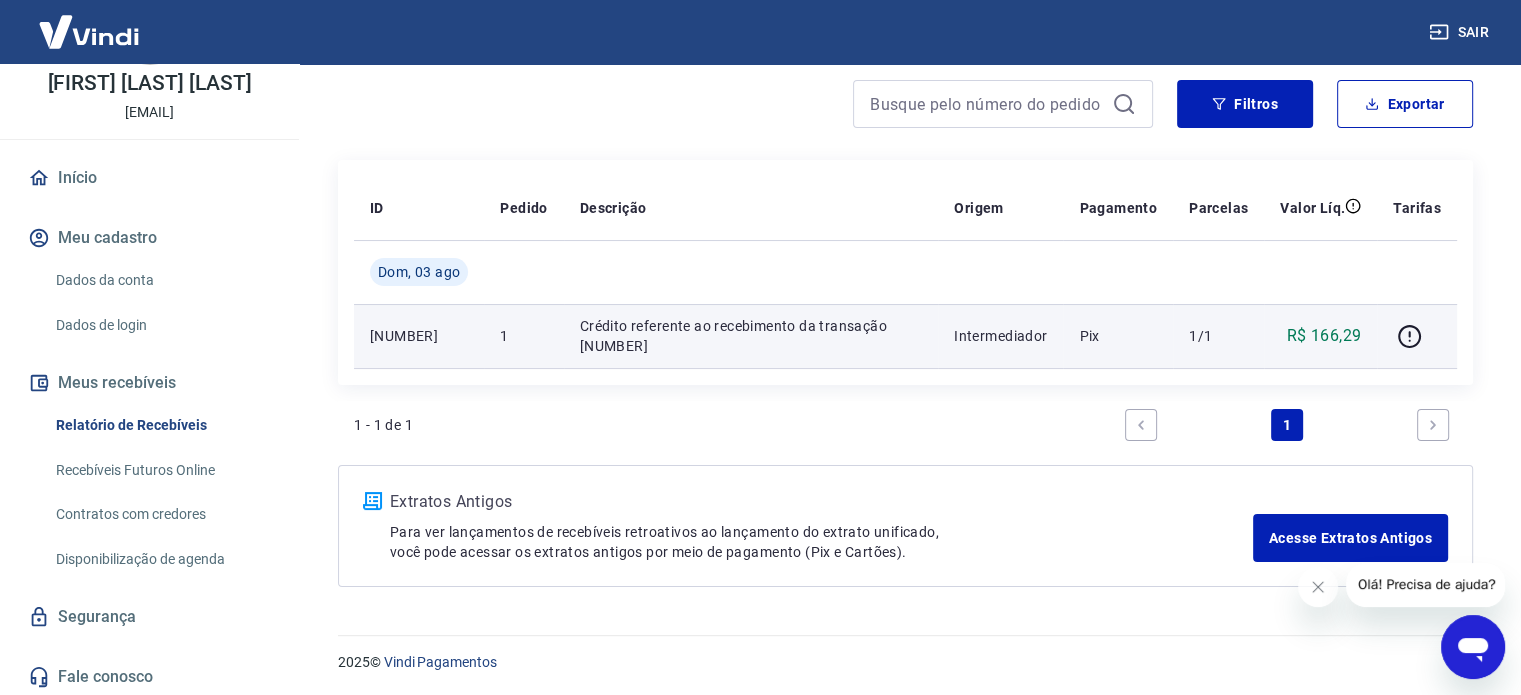 scroll, scrollTop: 98, scrollLeft: 0, axis: vertical 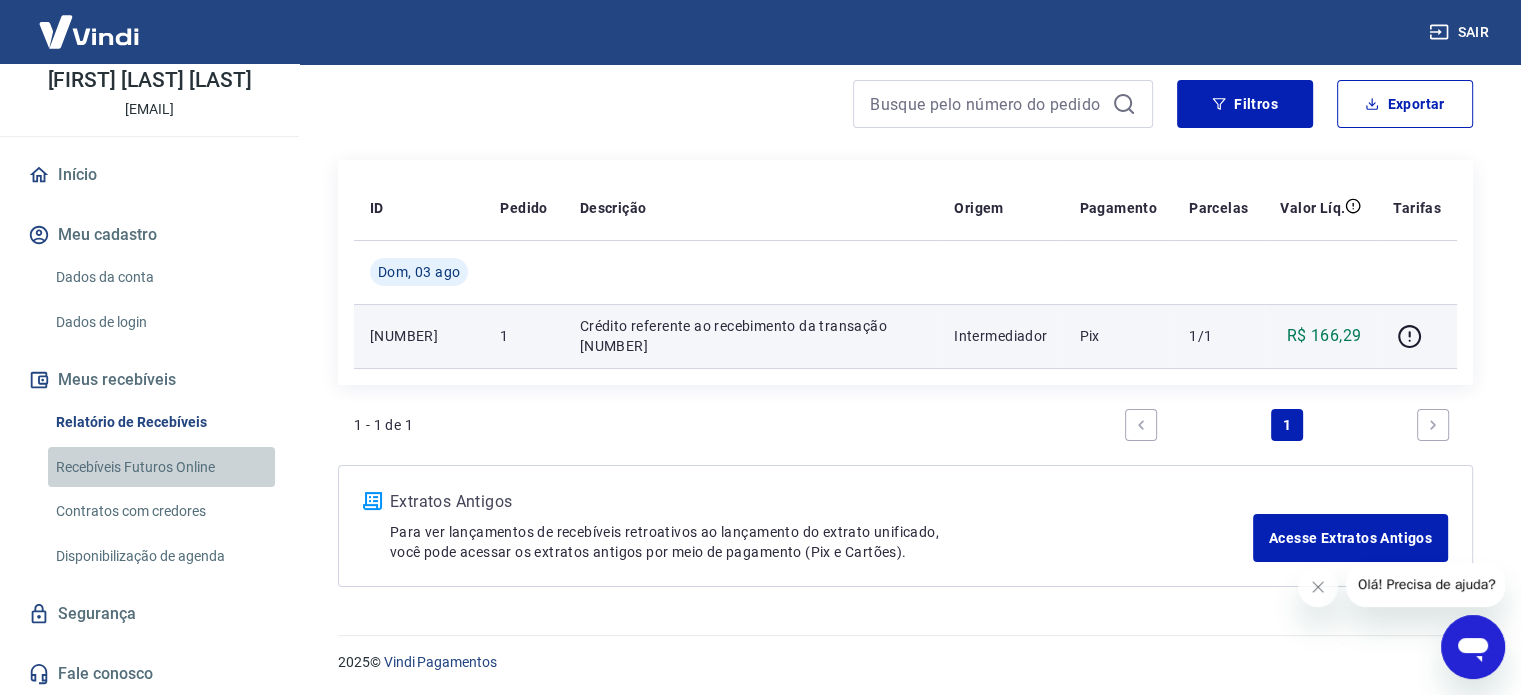 click on "Recebíveis Futuros Online" at bounding box center [161, 467] 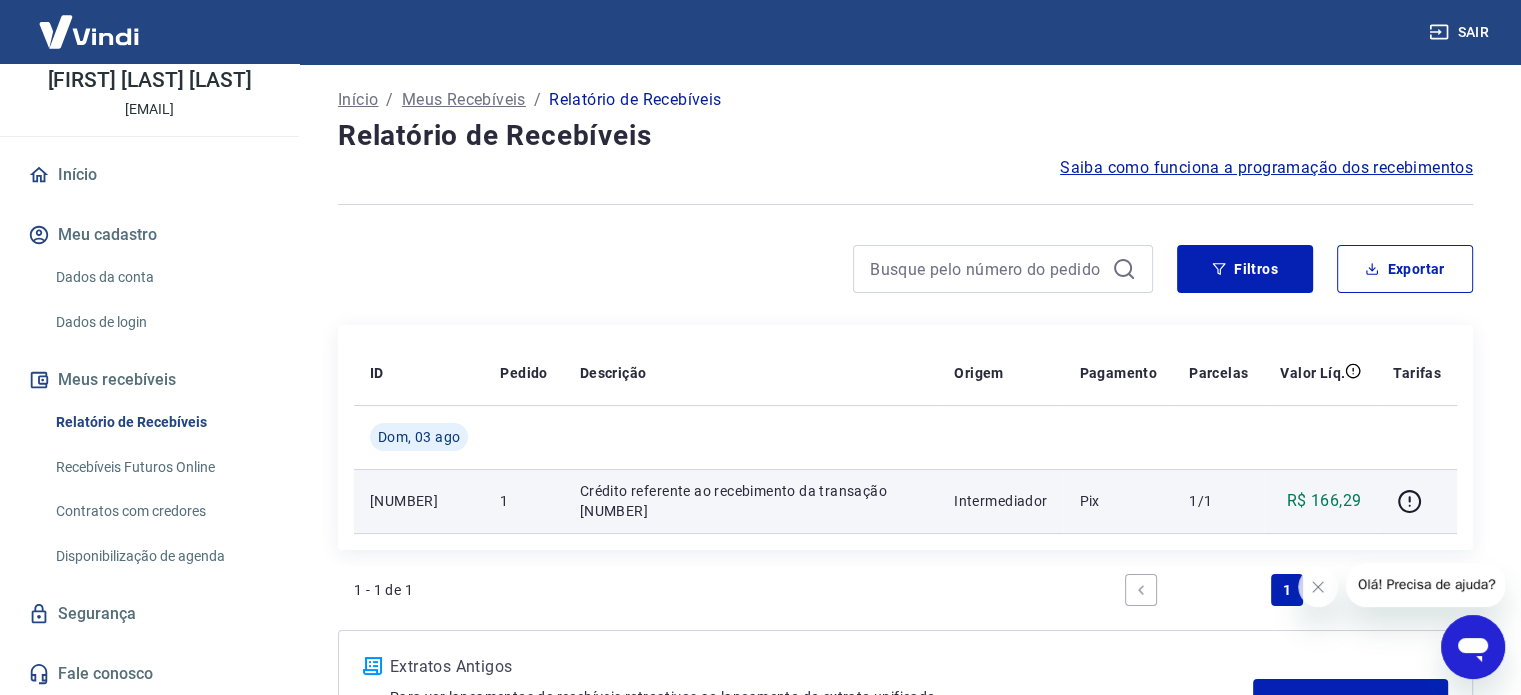 scroll, scrollTop: 0, scrollLeft: 0, axis: both 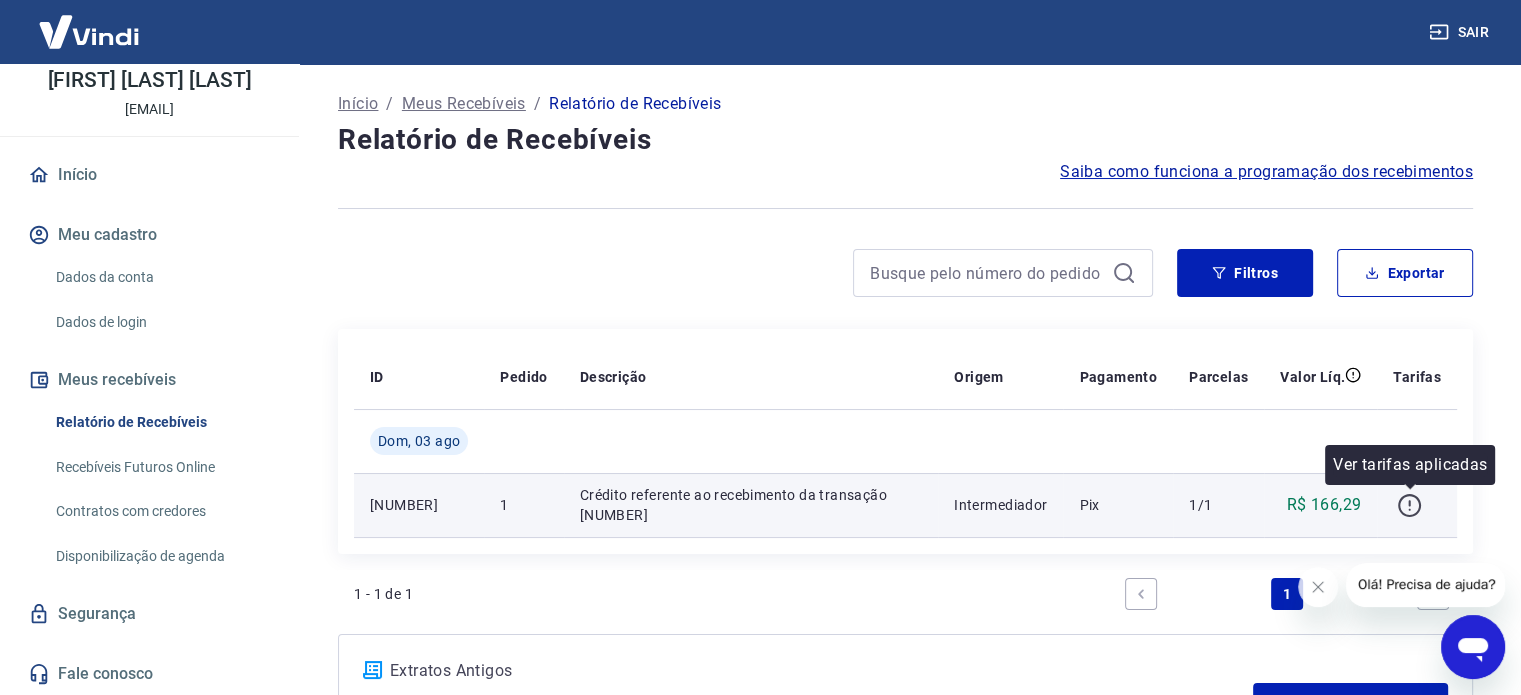 click 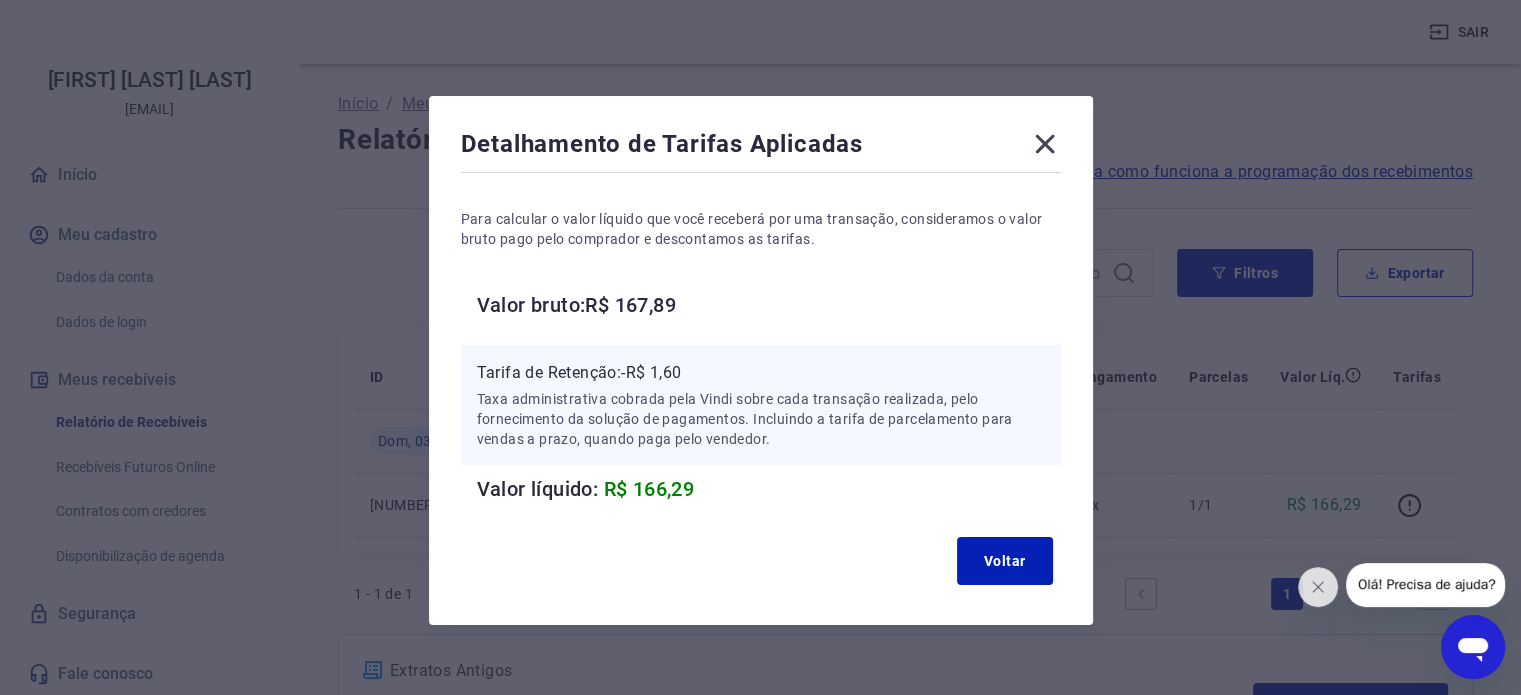 click 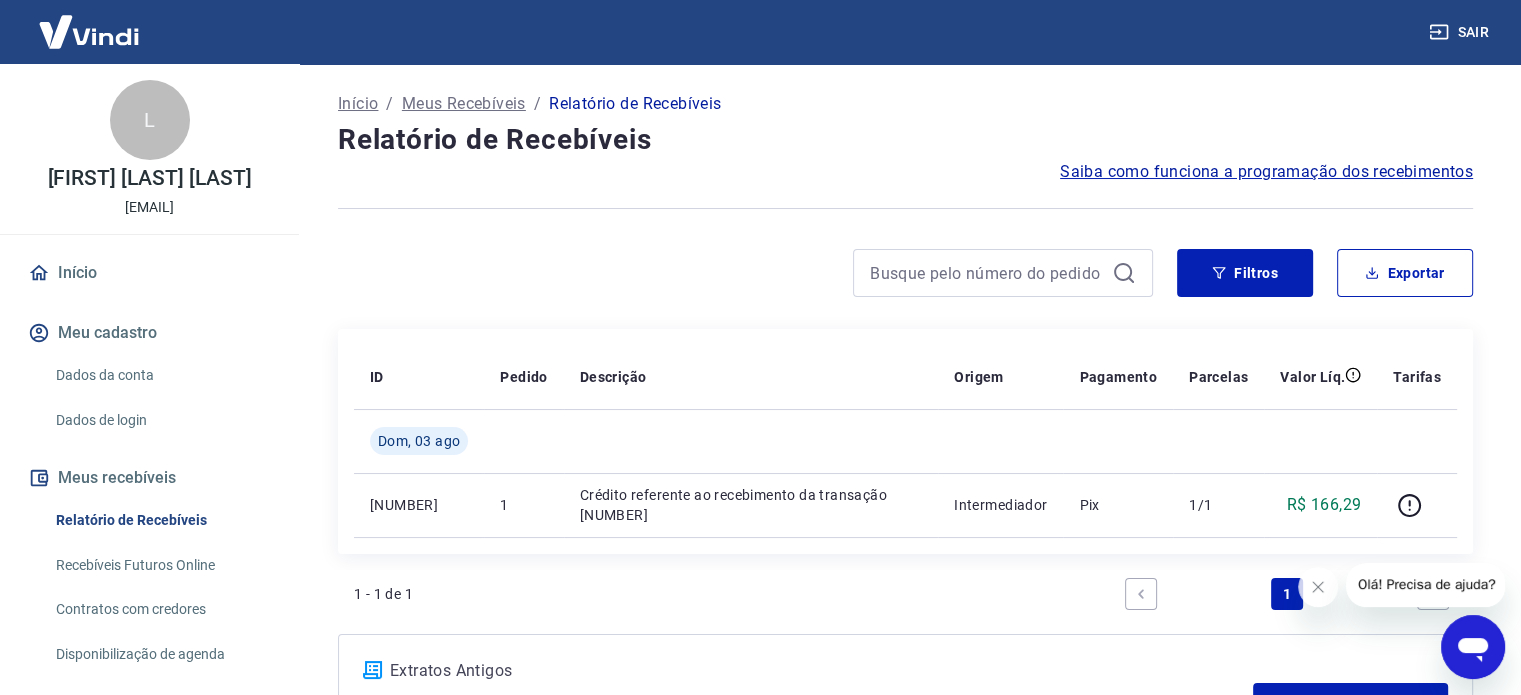 scroll, scrollTop: 0, scrollLeft: 0, axis: both 